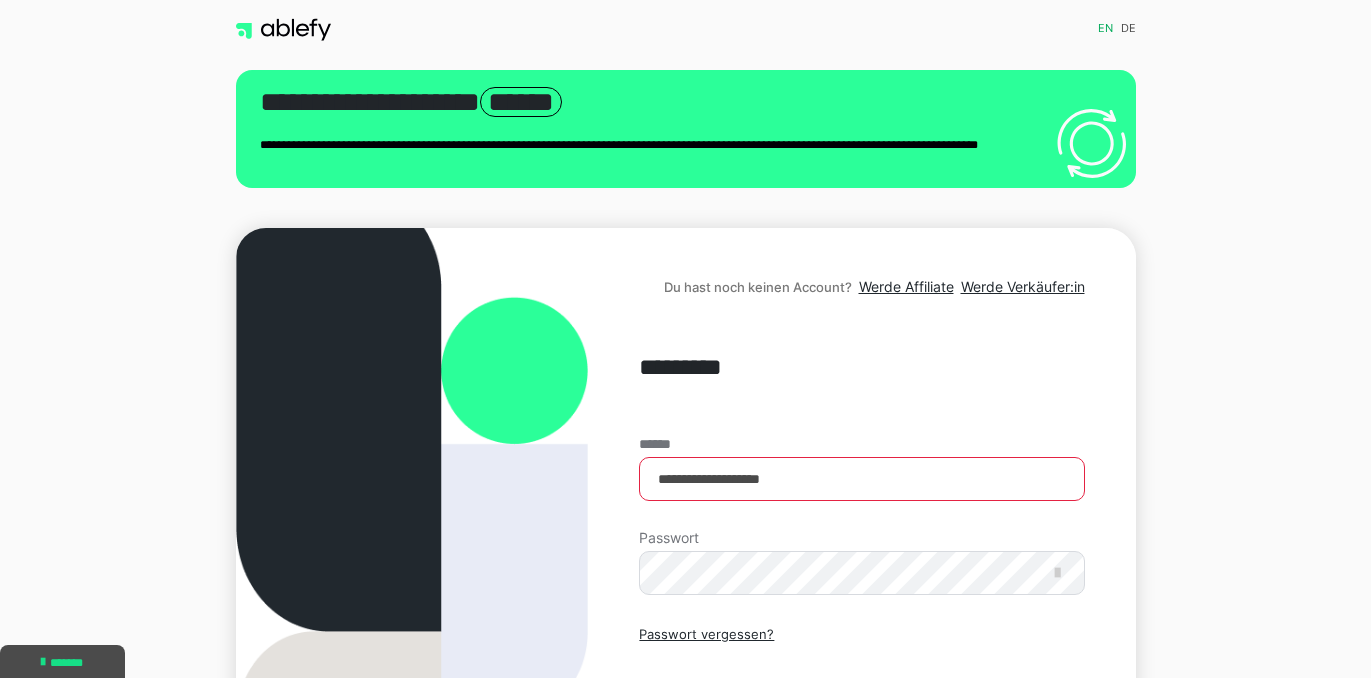scroll, scrollTop: 0, scrollLeft: 0, axis: both 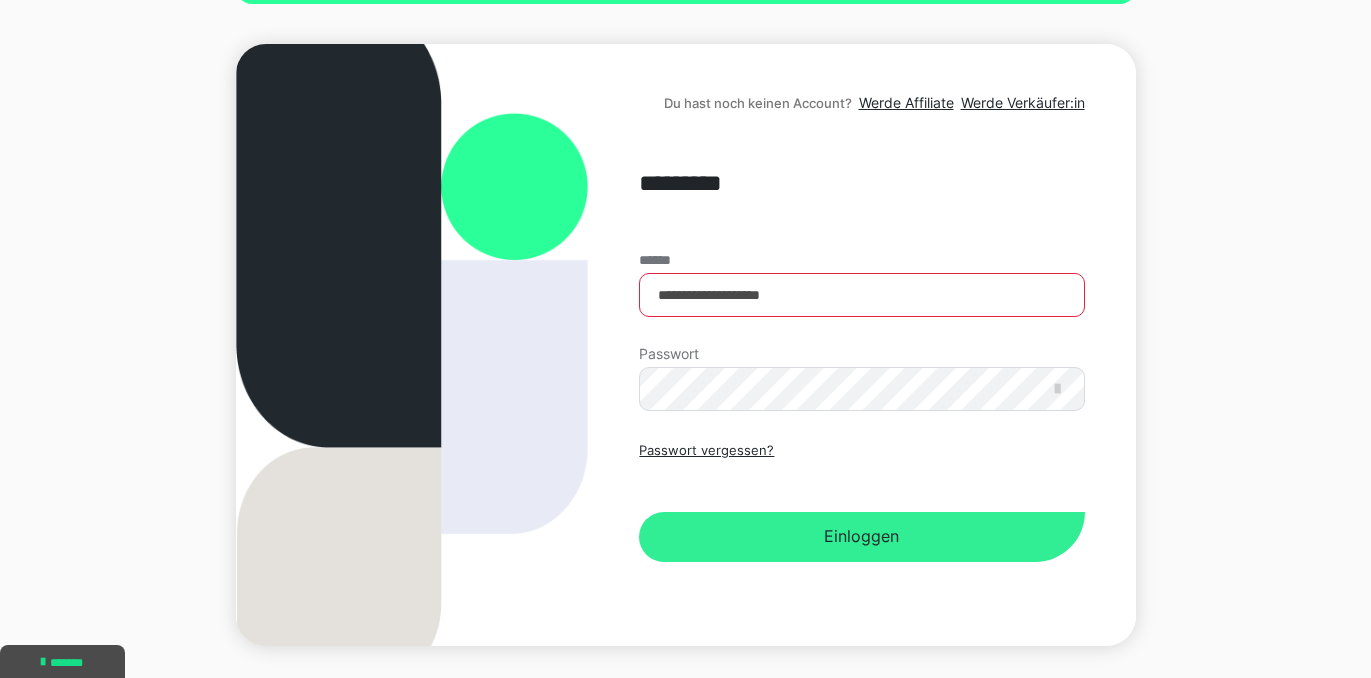click on "Einloggen" at bounding box center [861, 537] 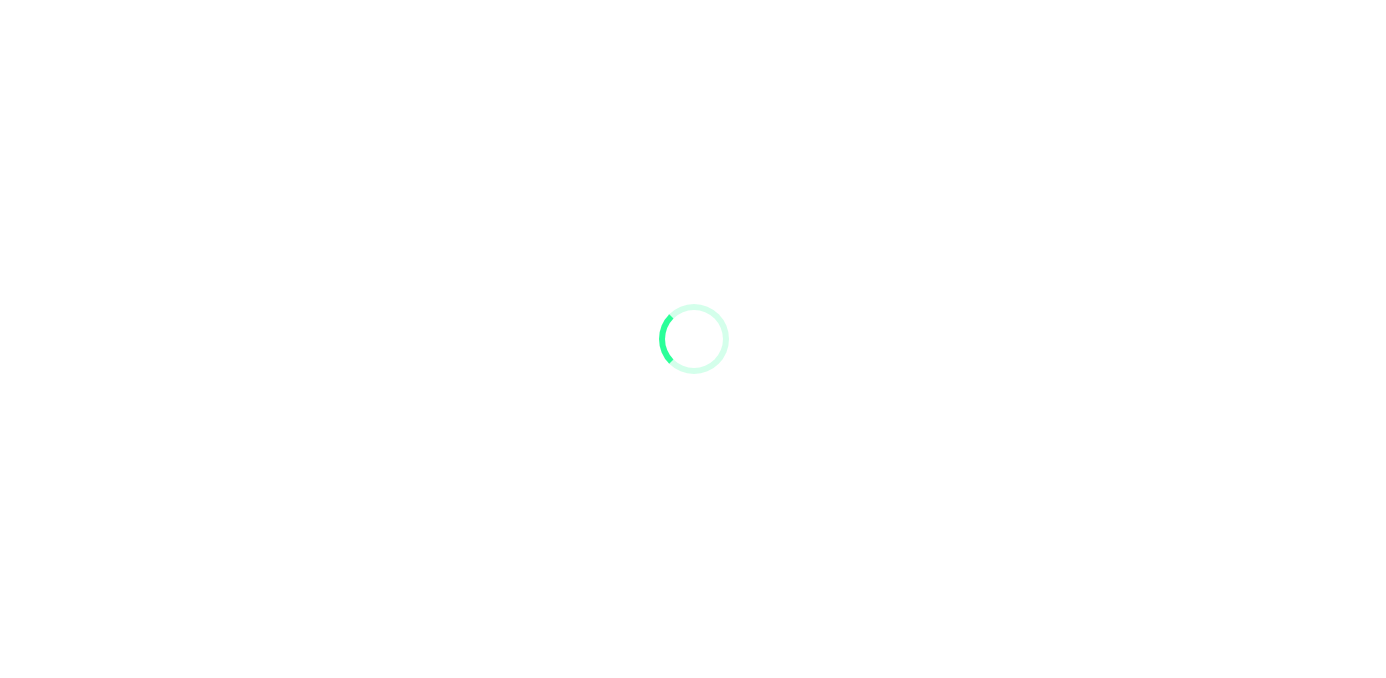 scroll, scrollTop: 0, scrollLeft: 0, axis: both 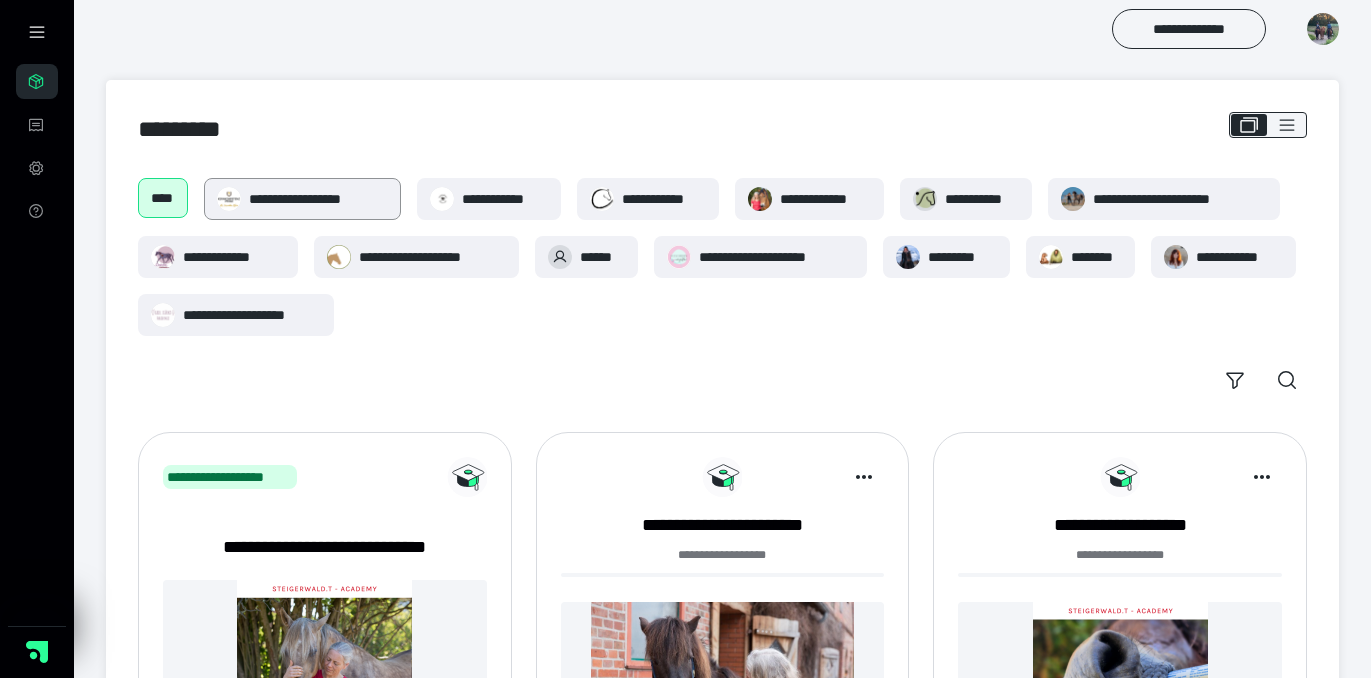 click on "**********" at bounding box center (302, 199) 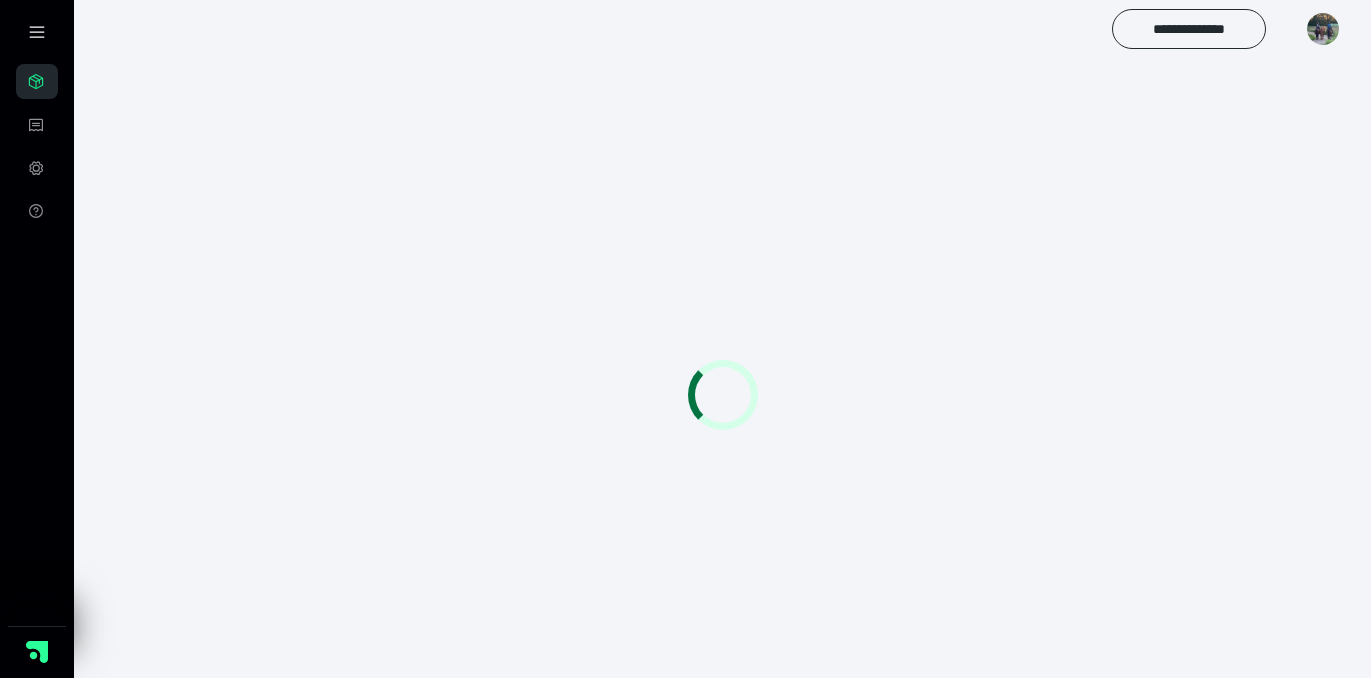 scroll, scrollTop: 0, scrollLeft: 0, axis: both 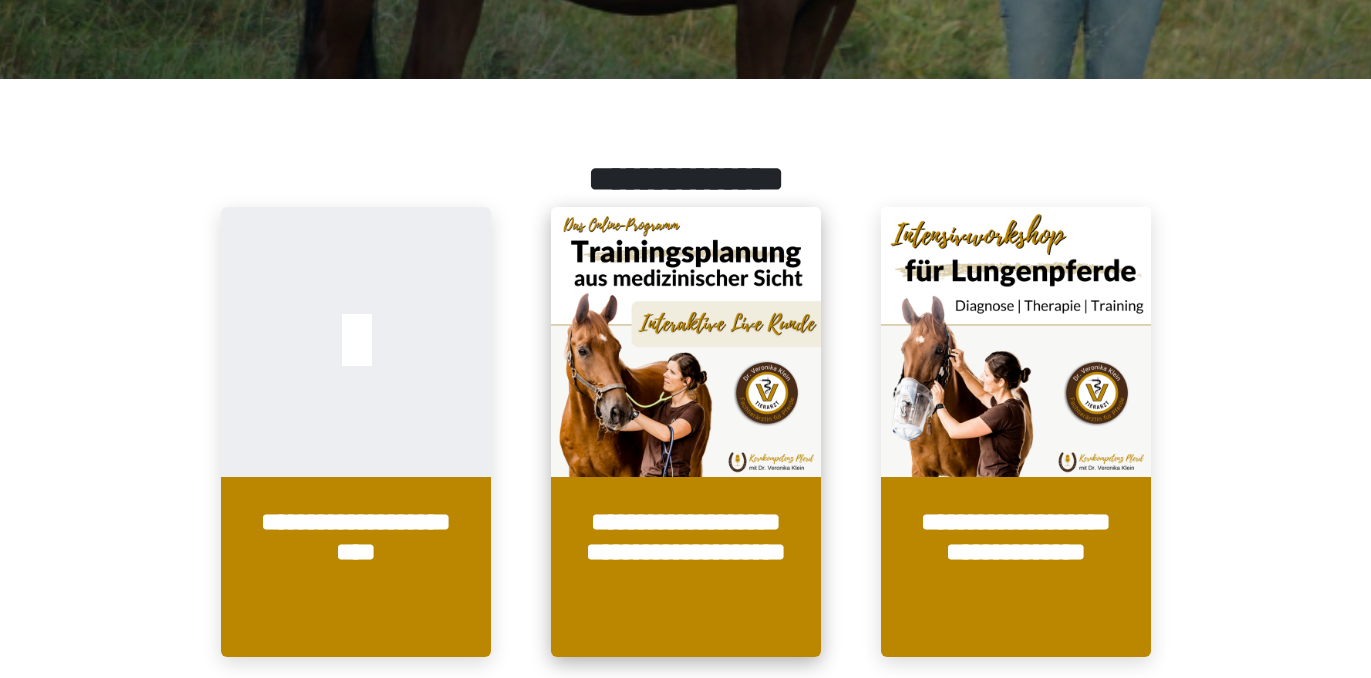 click at bounding box center (686, 342) 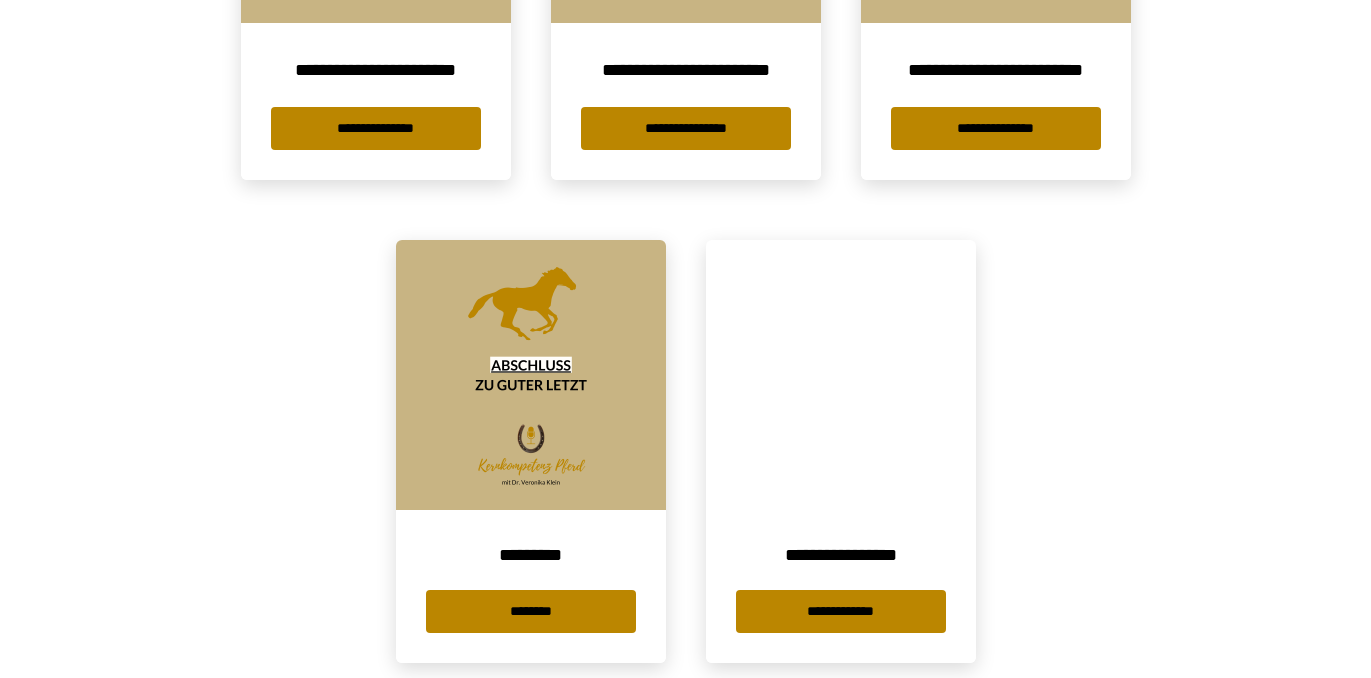 scroll, scrollTop: 1300, scrollLeft: 0, axis: vertical 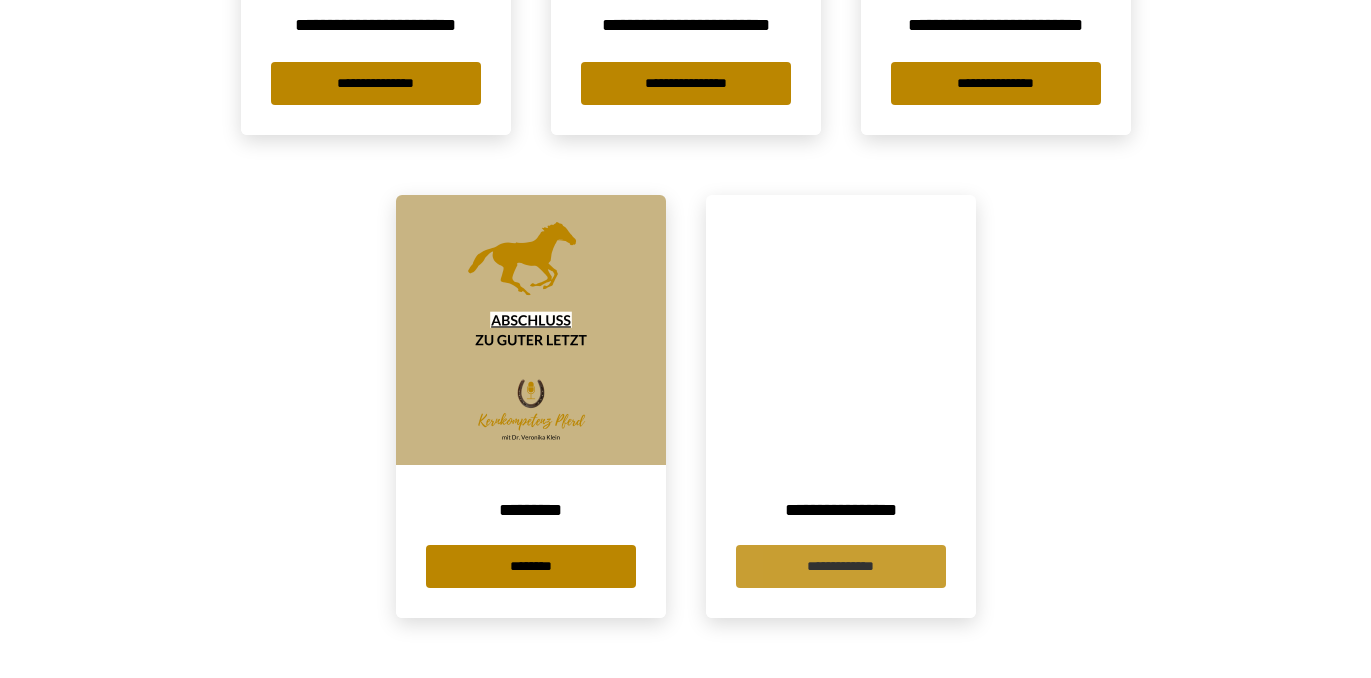 click on "**********" at bounding box center [841, 566] 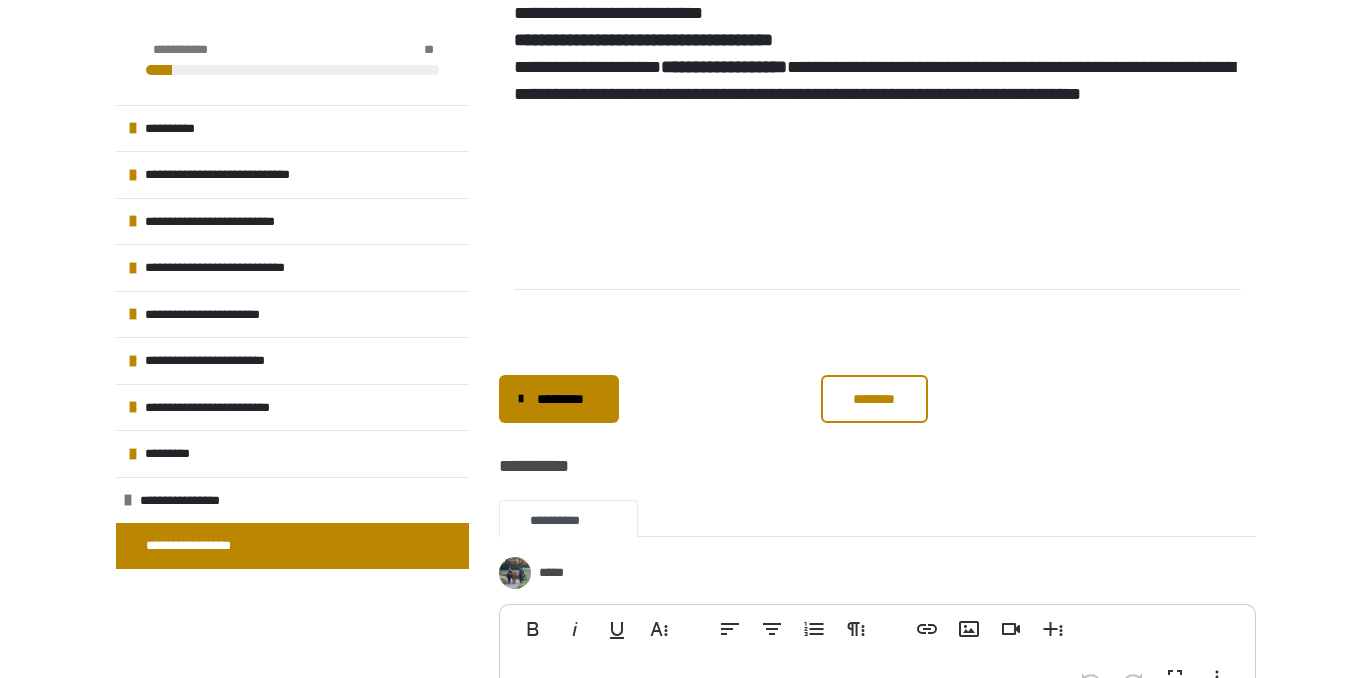 scroll, scrollTop: 2432, scrollLeft: 0, axis: vertical 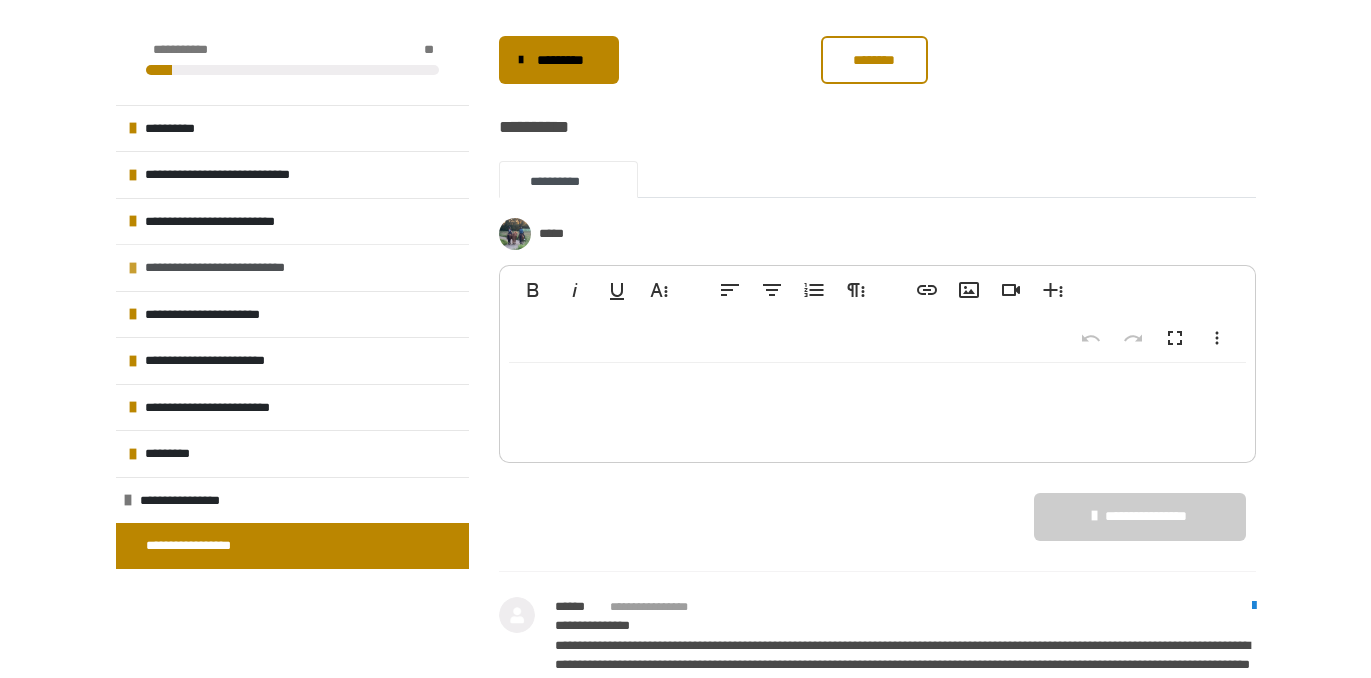 click on "**********" at bounding box center [292, 267] 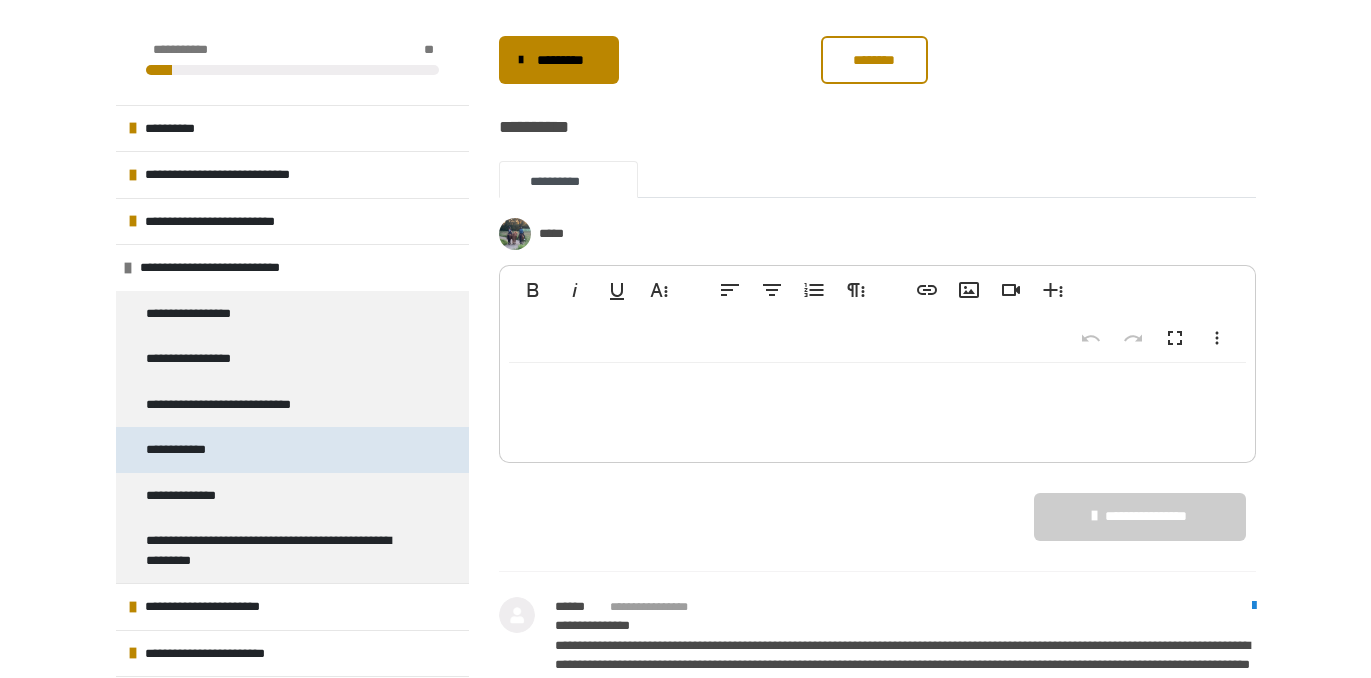 scroll, scrollTop: 8, scrollLeft: 0, axis: vertical 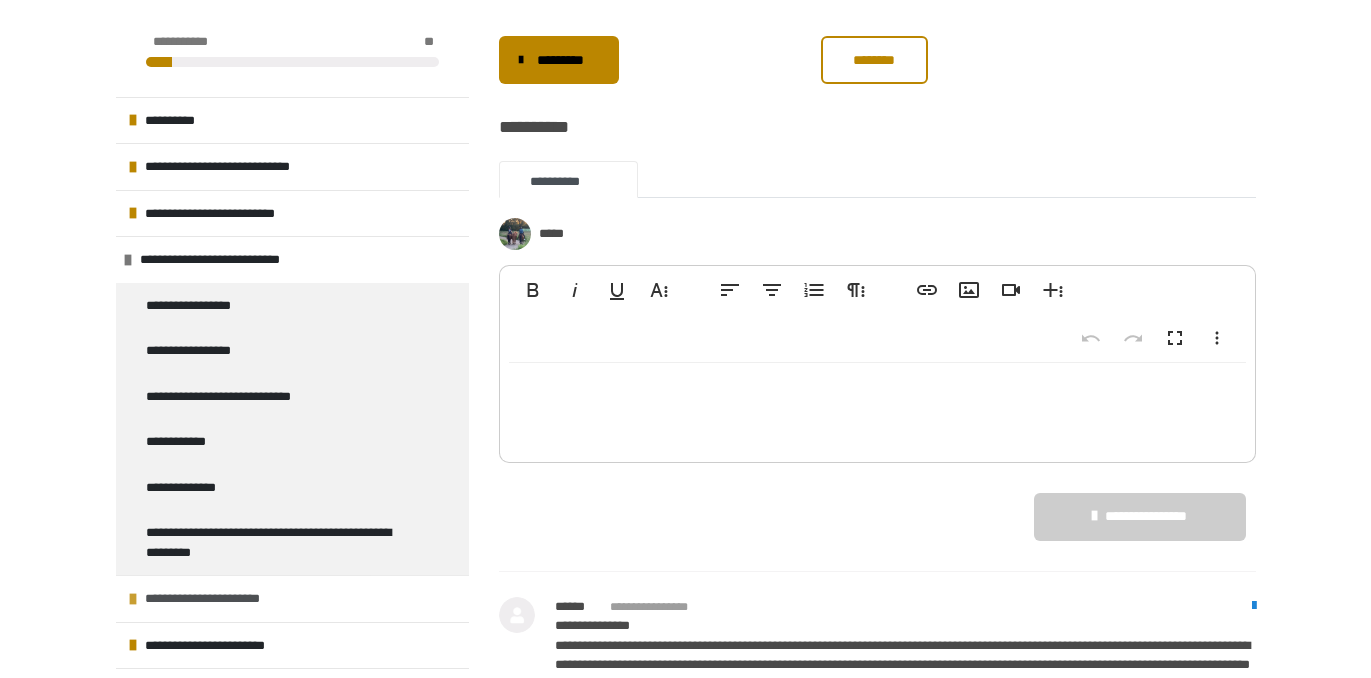 click on "**********" at bounding box center [292, 598] 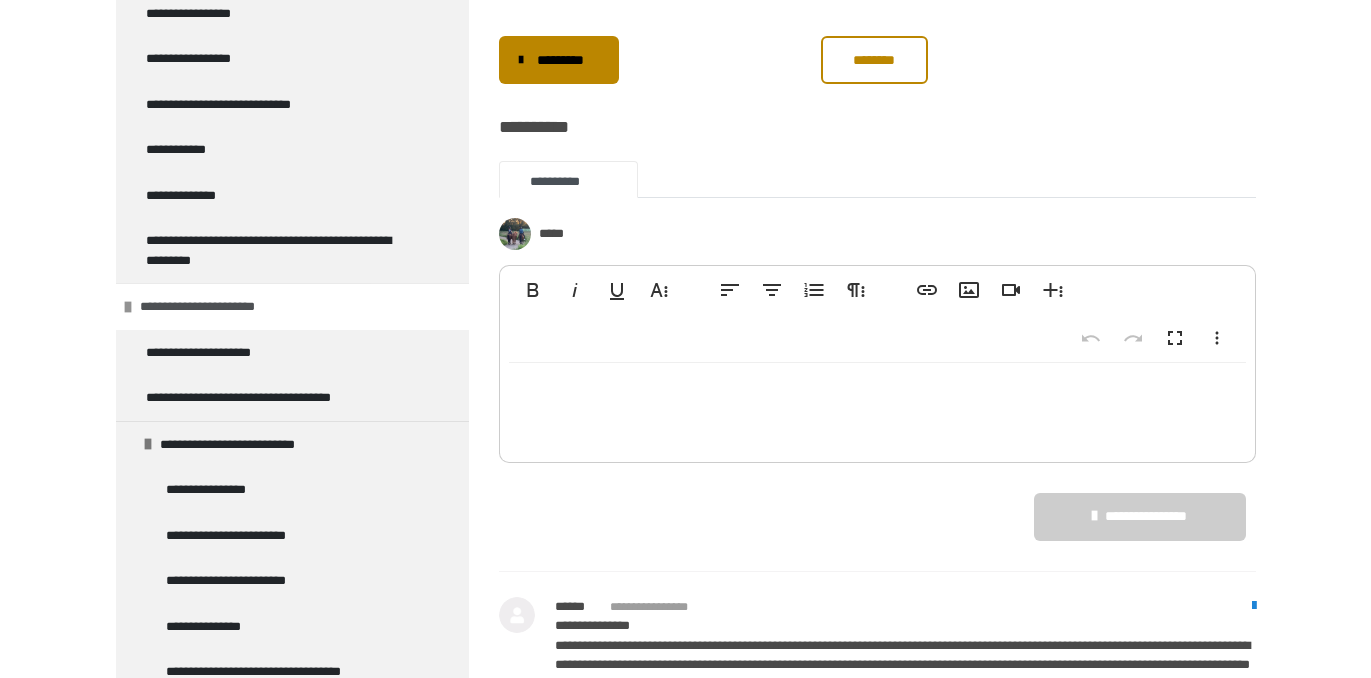 scroll, scrollTop: 313, scrollLeft: 0, axis: vertical 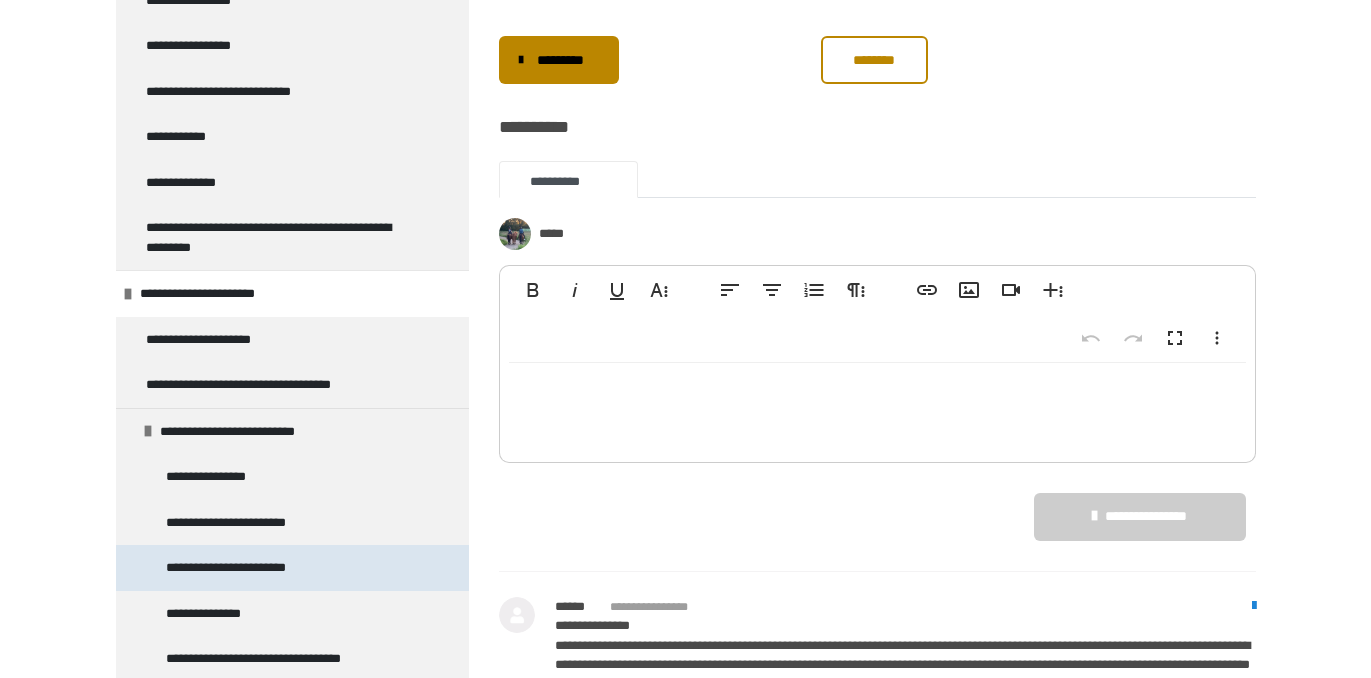 click on "**********" at bounding box center (240, 568) 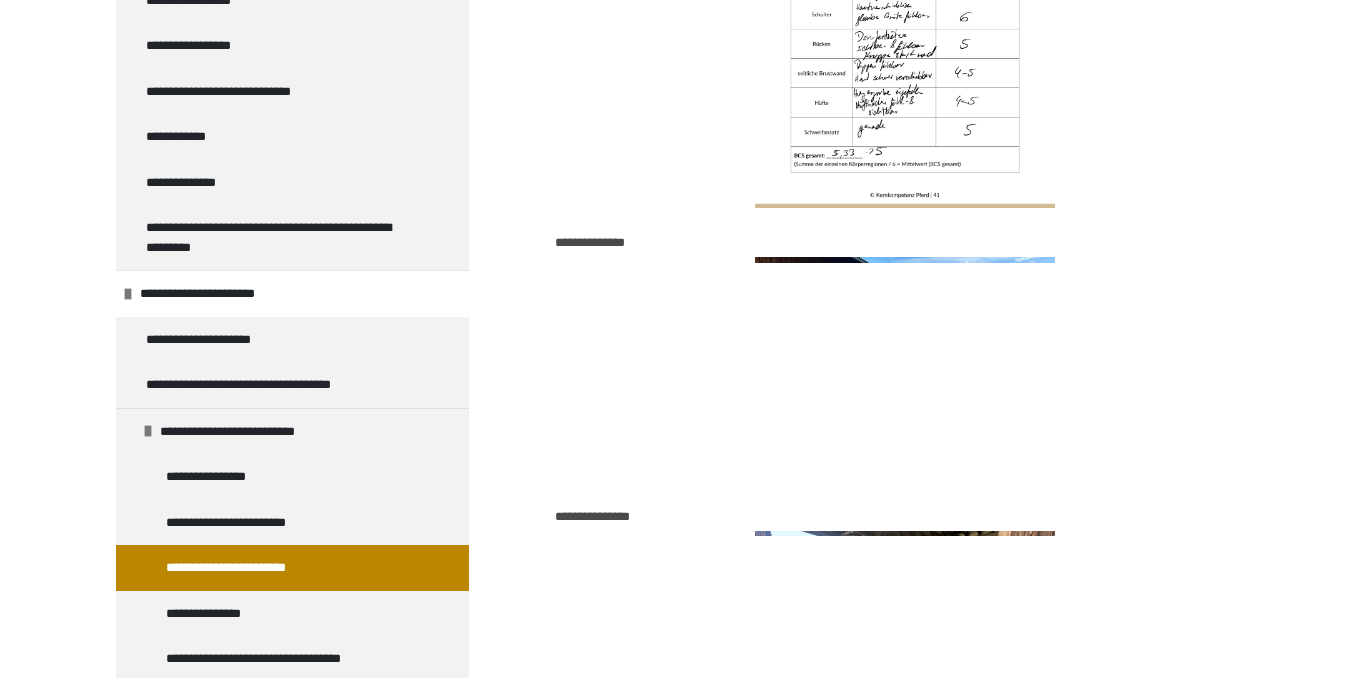 scroll, scrollTop: 8616, scrollLeft: 0, axis: vertical 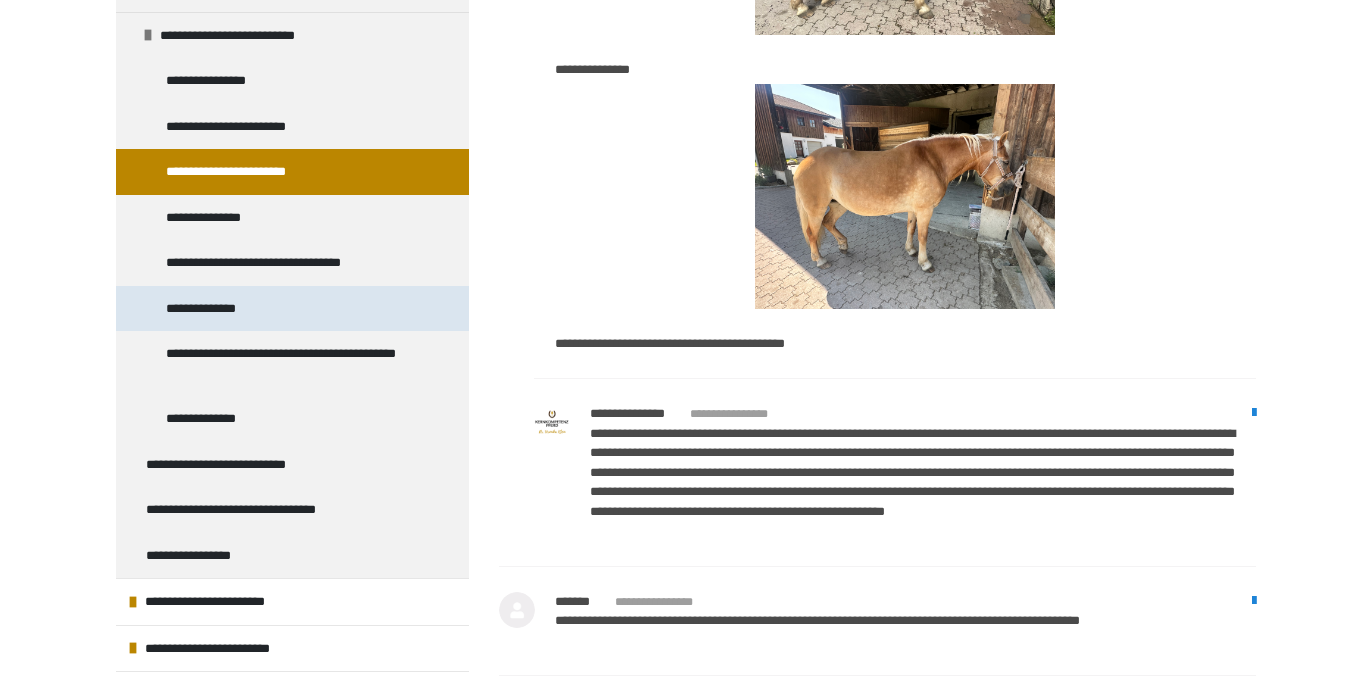 click on "**********" at bounding box center (211, 309) 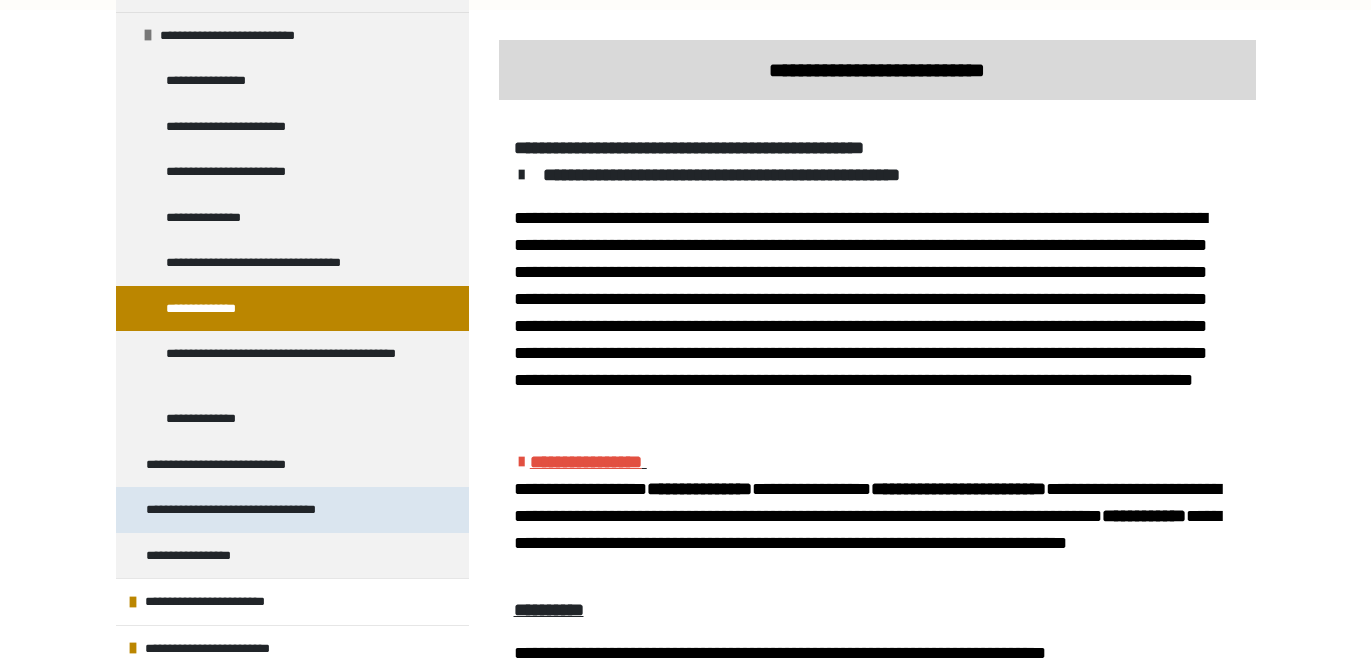 click on "**********" at bounding box center [241, 510] 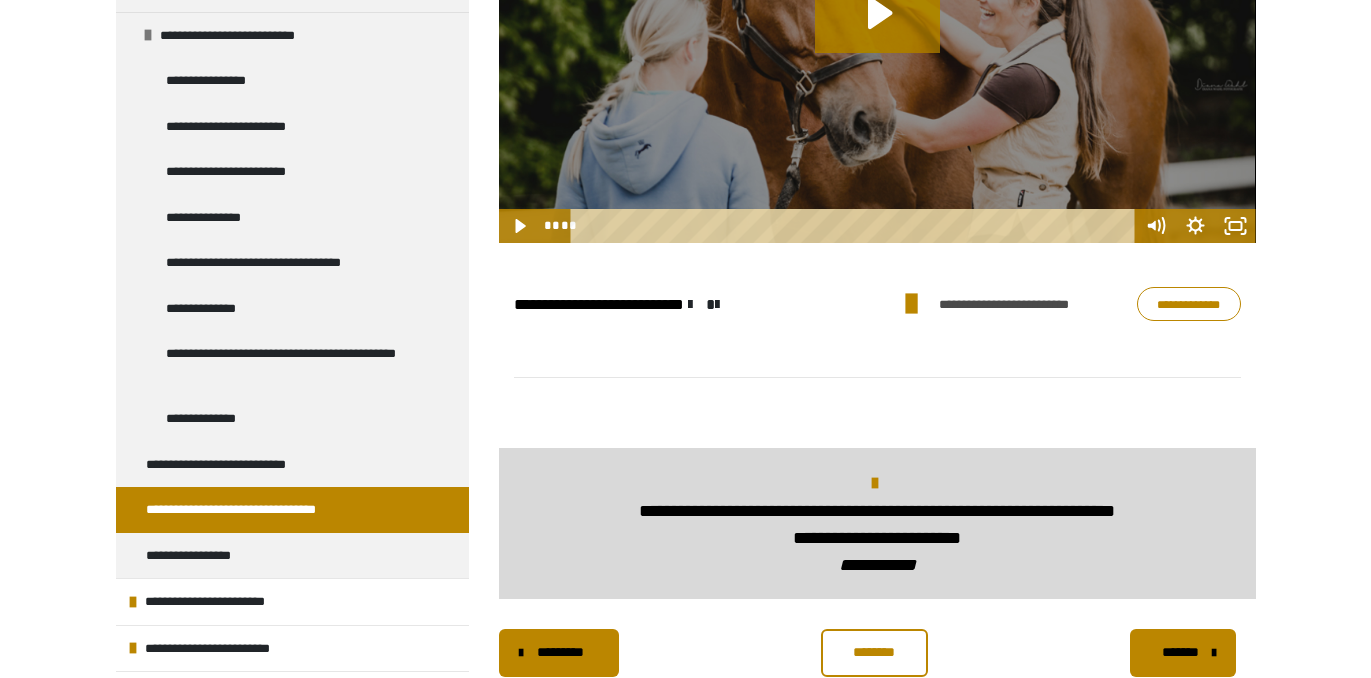 scroll, scrollTop: 1314, scrollLeft: 0, axis: vertical 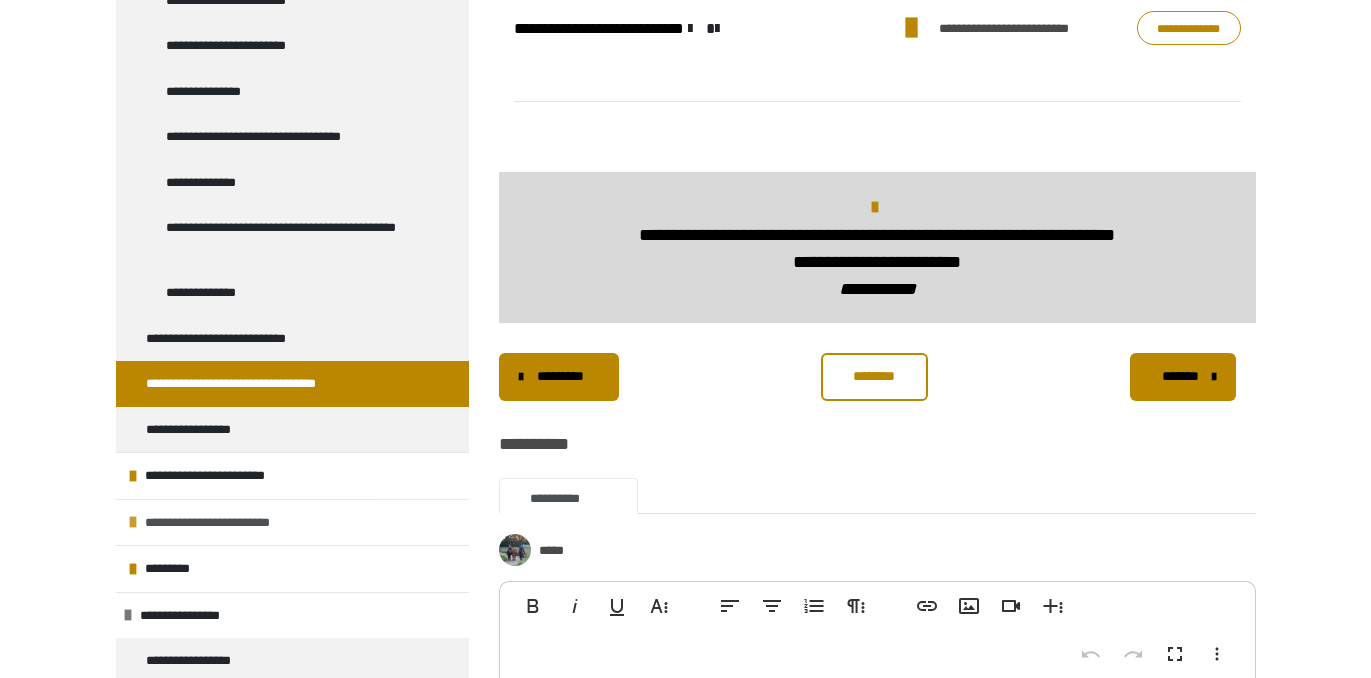 click at bounding box center (133, 522) 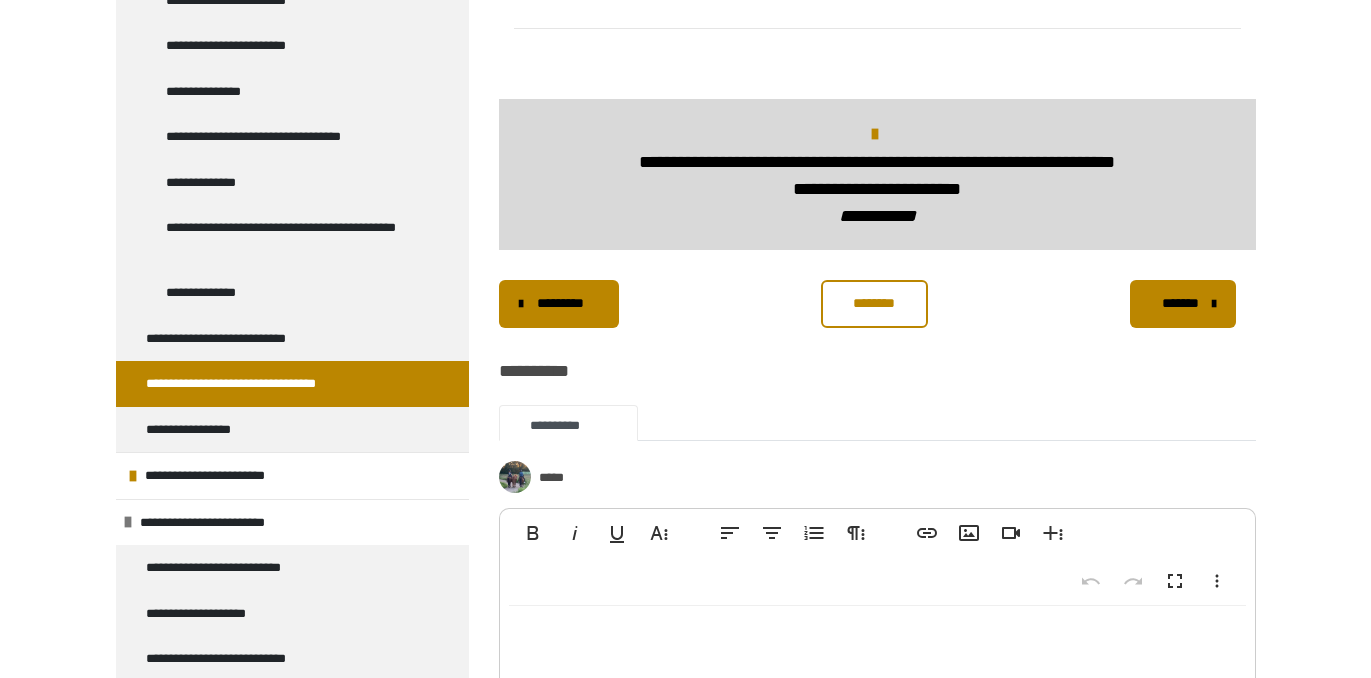 scroll, scrollTop: 1440, scrollLeft: 0, axis: vertical 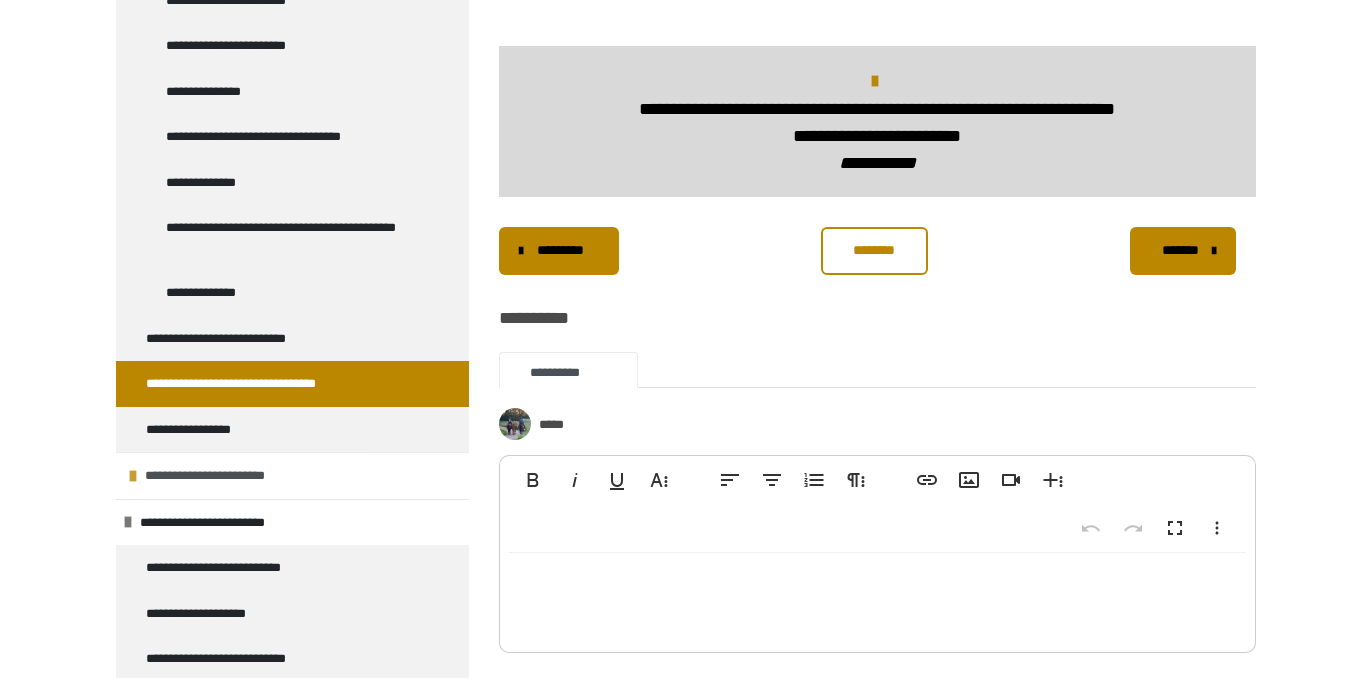click at bounding box center (133, 476) 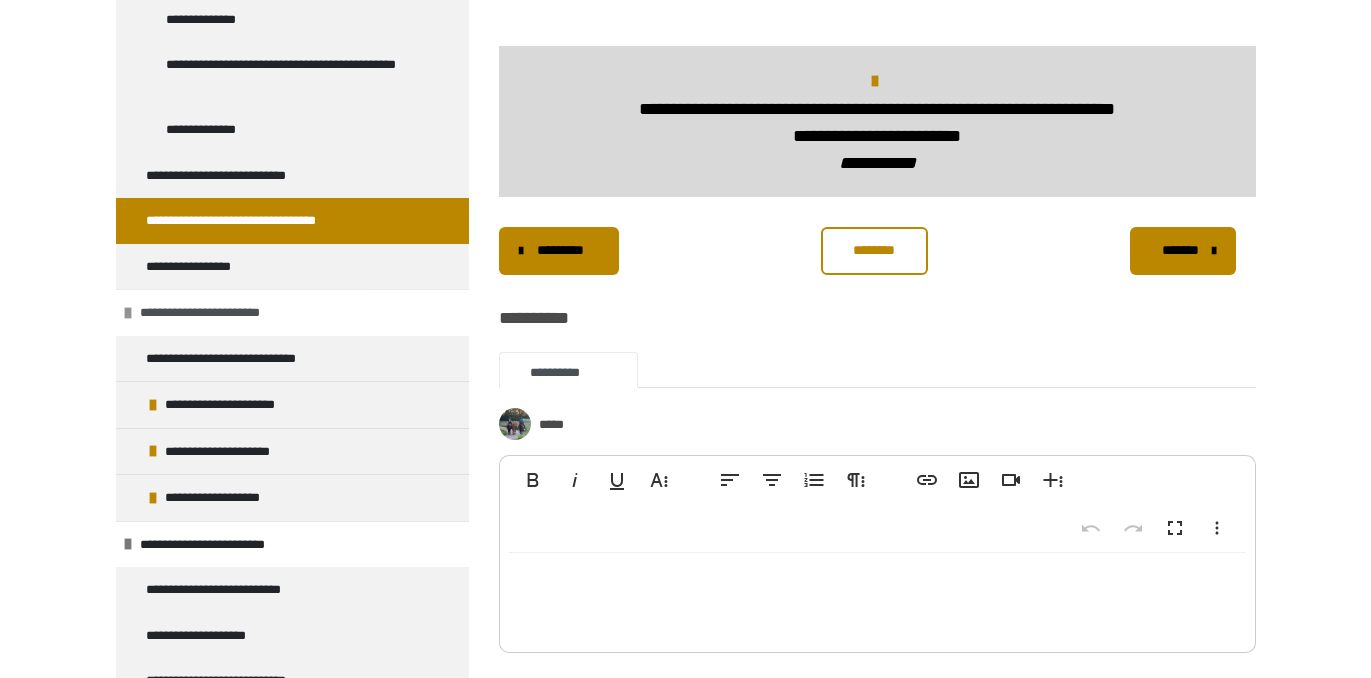 scroll, scrollTop: 999, scrollLeft: 0, axis: vertical 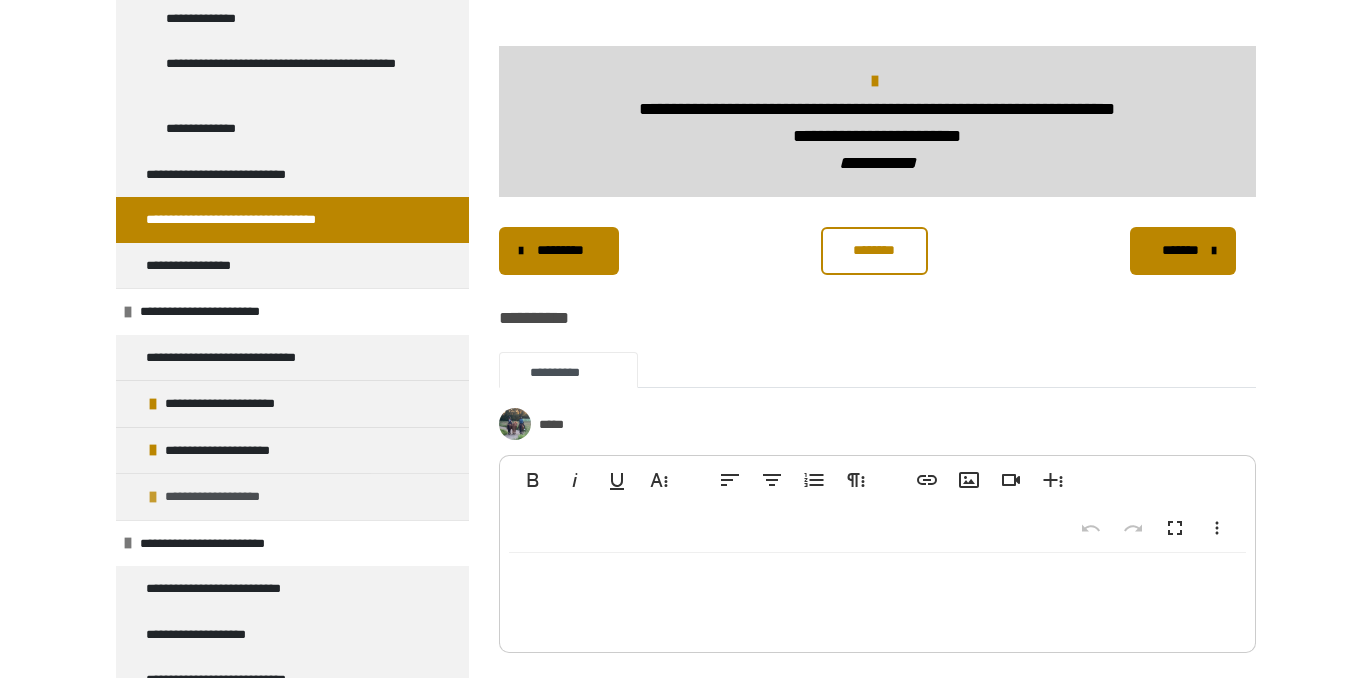 click at bounding box center [153, 497] 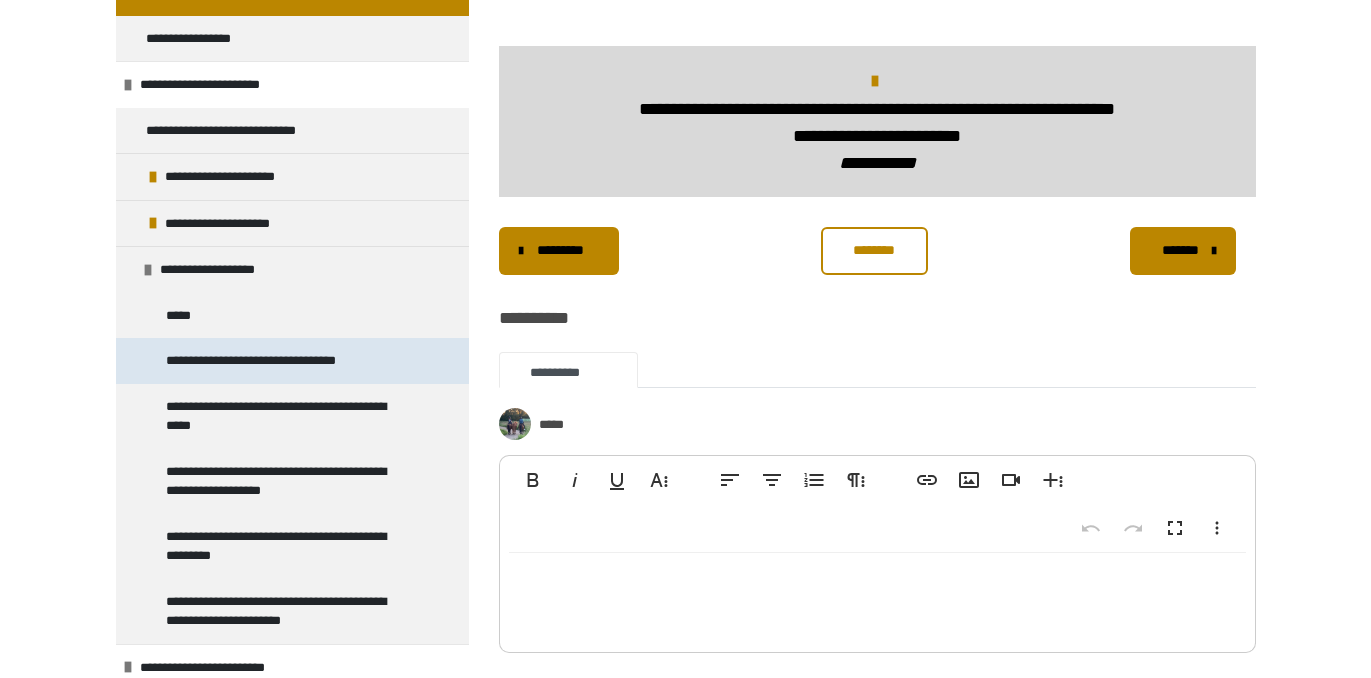 scroll, scrollTop: 1228, scrollLeft: 0, axis: vertical 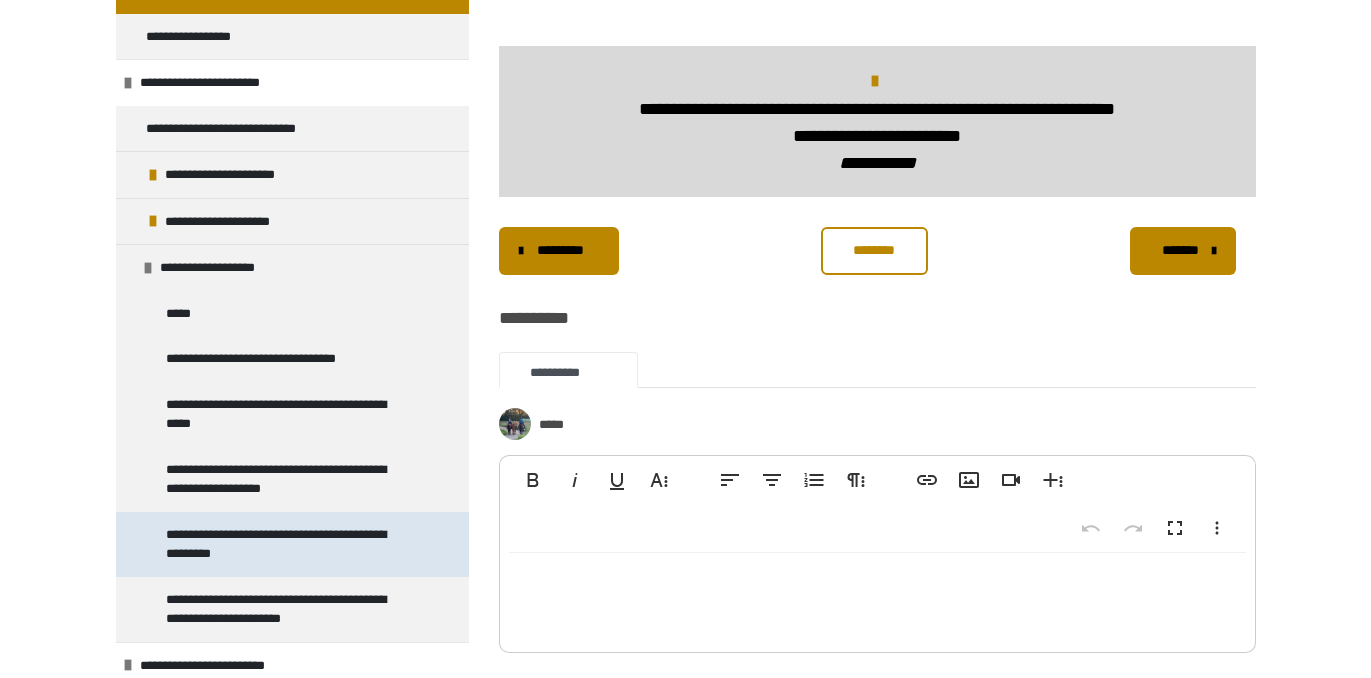 click on "**********" at bounding box center (287, 544) 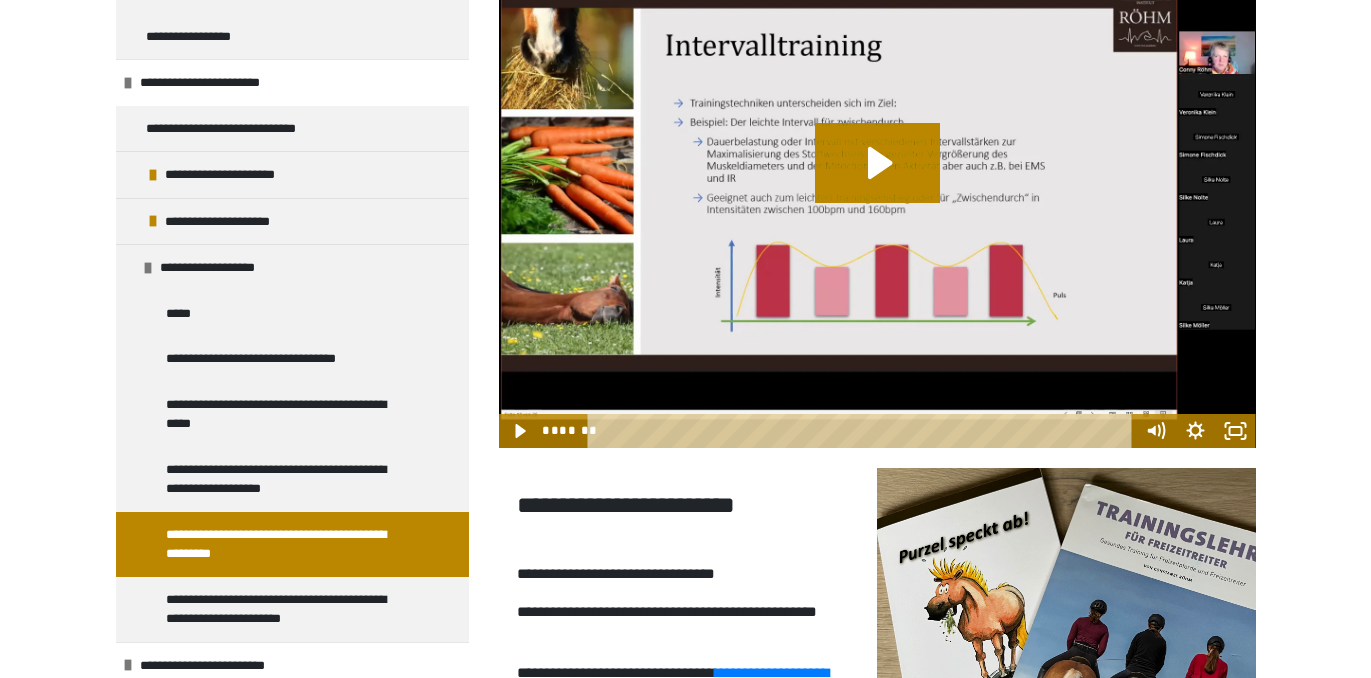 scroll, scrollTop: 615, scrollLeft: 0, axis: vertical 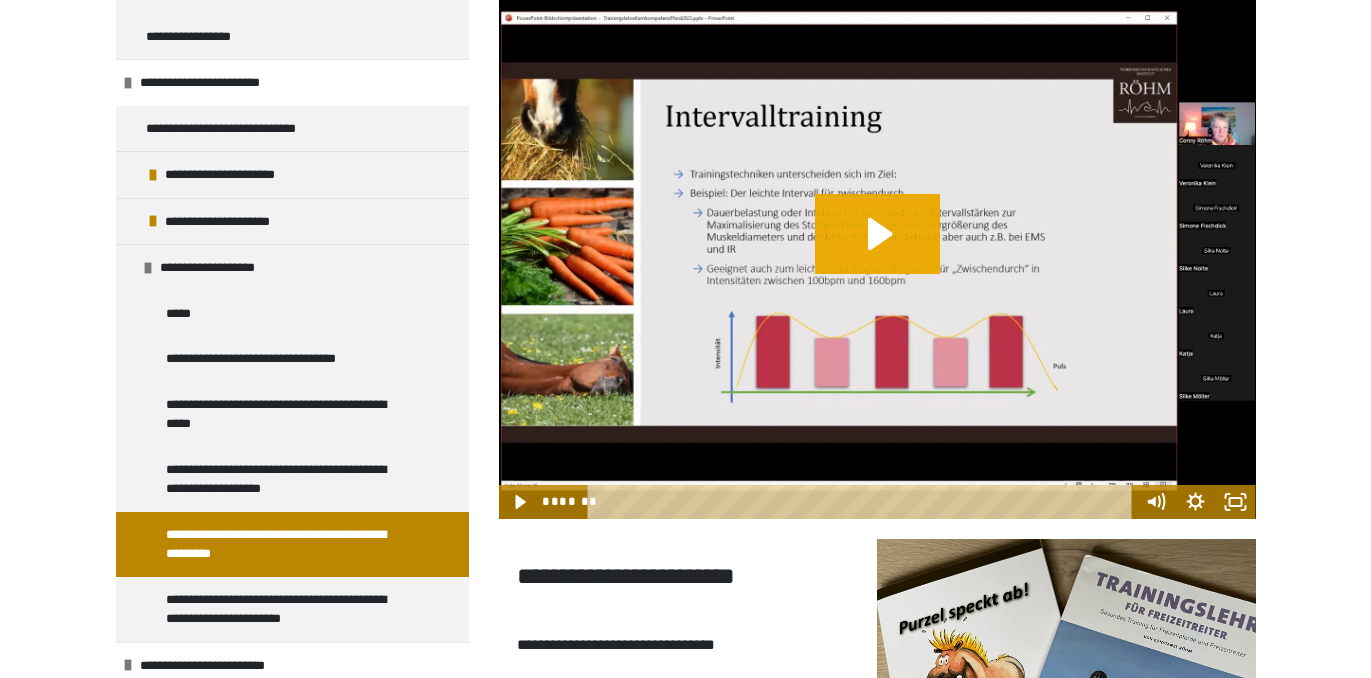 click 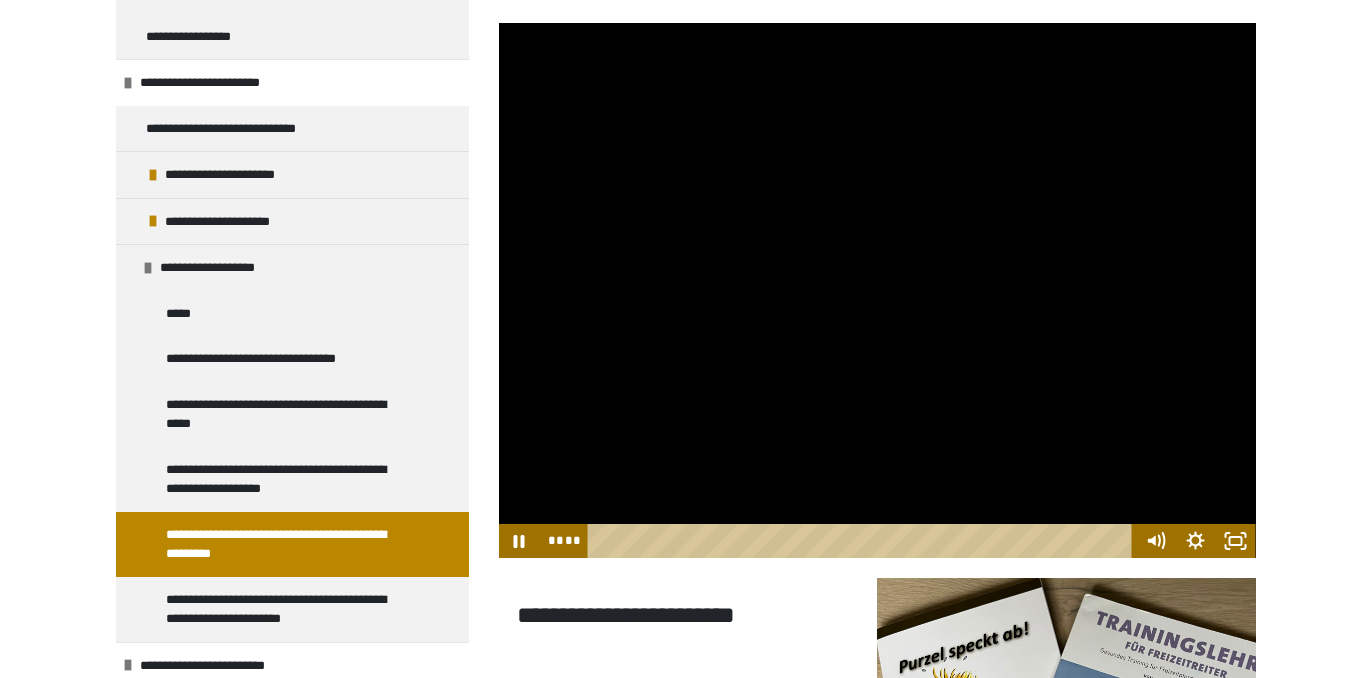 scroll, scrollTop: 575, scrollLeft: 0, axis: vertical 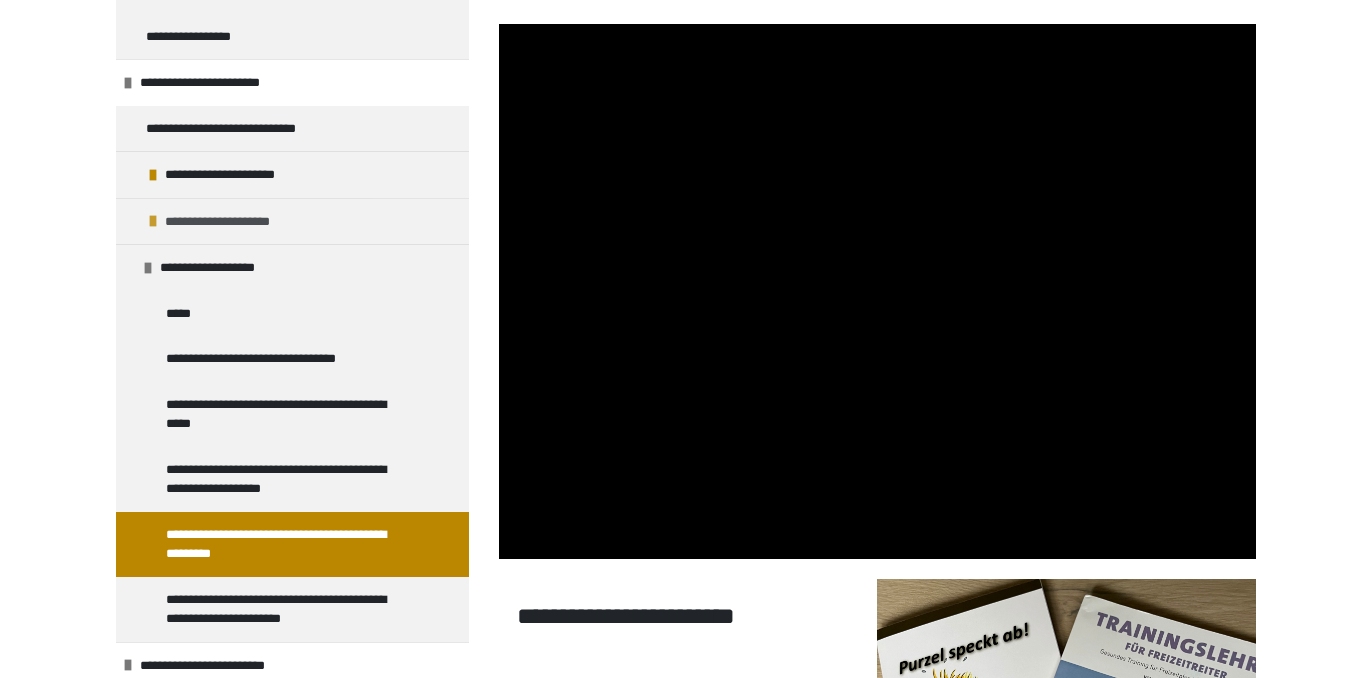 click at bounding box center [153, 221] 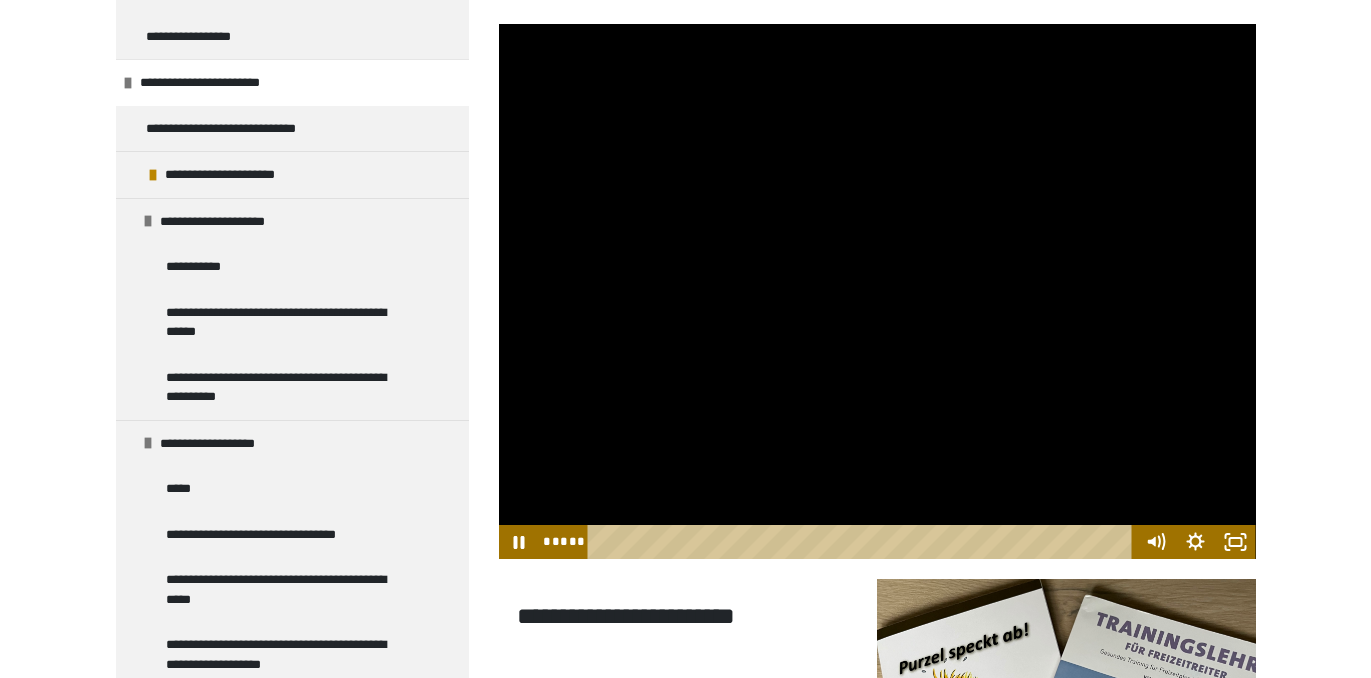 click at bounding box center (877, 291) 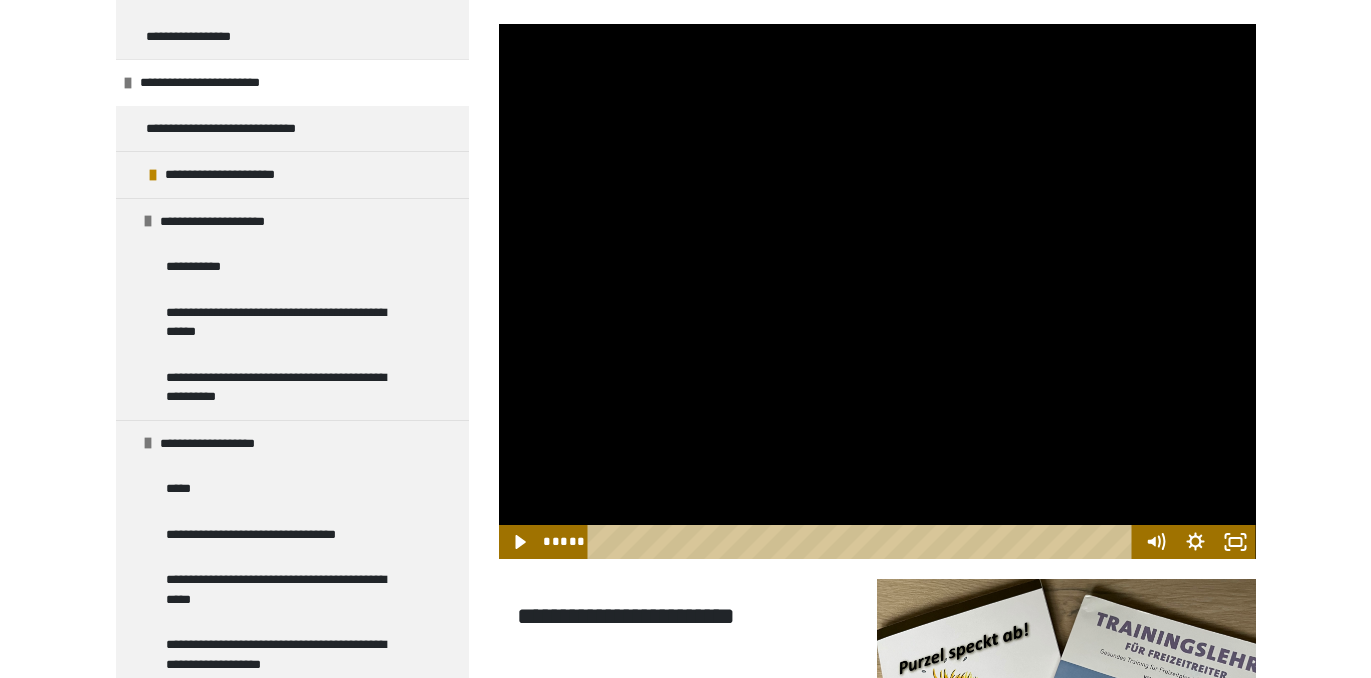 type 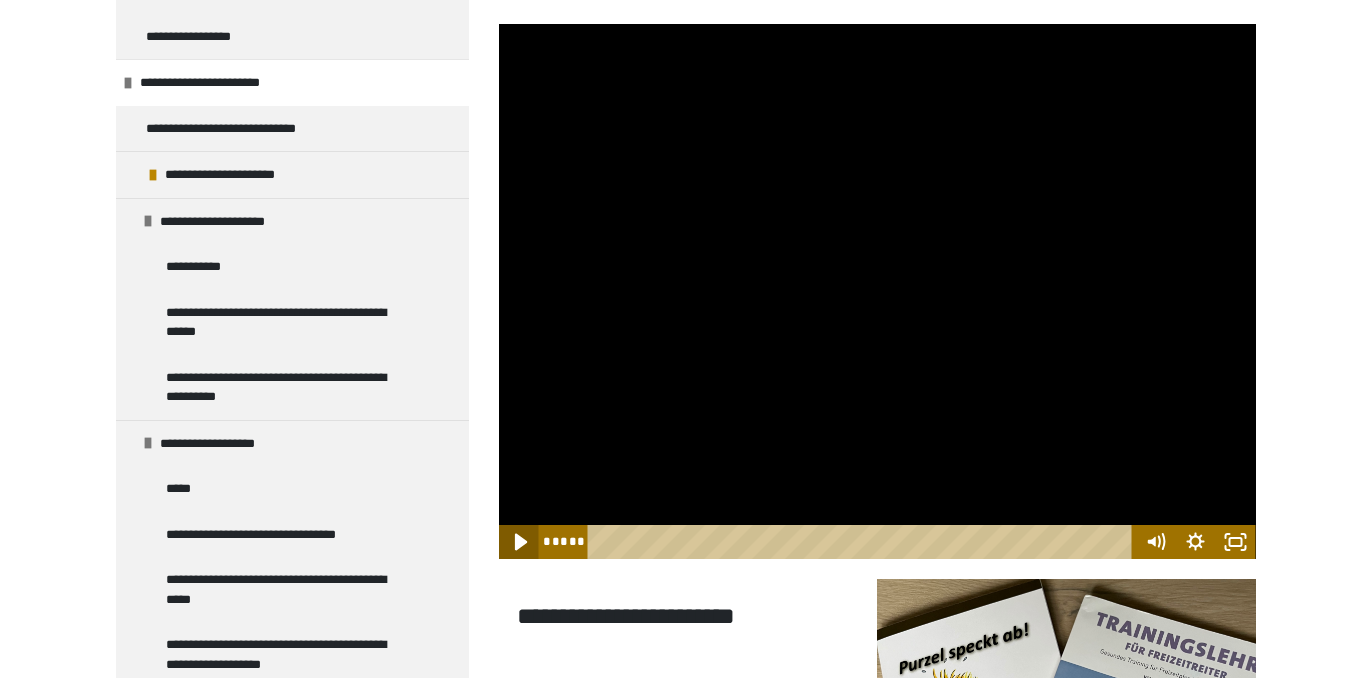 click 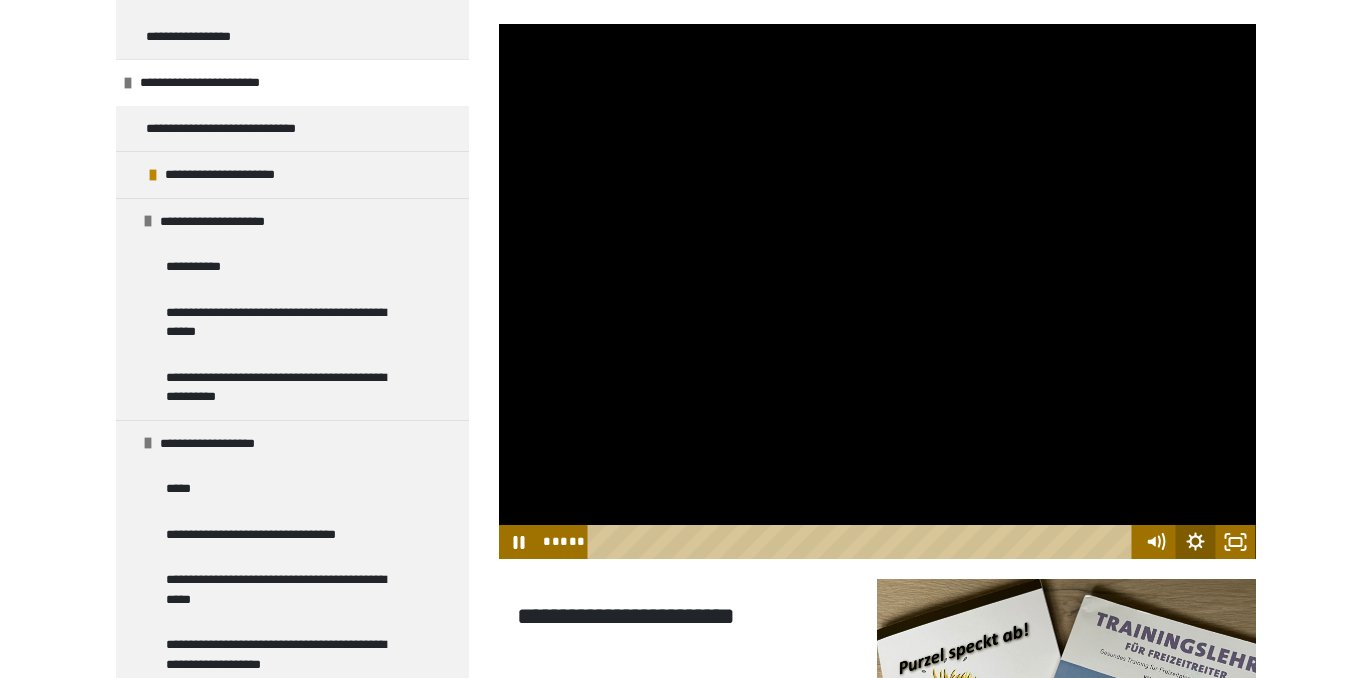 click 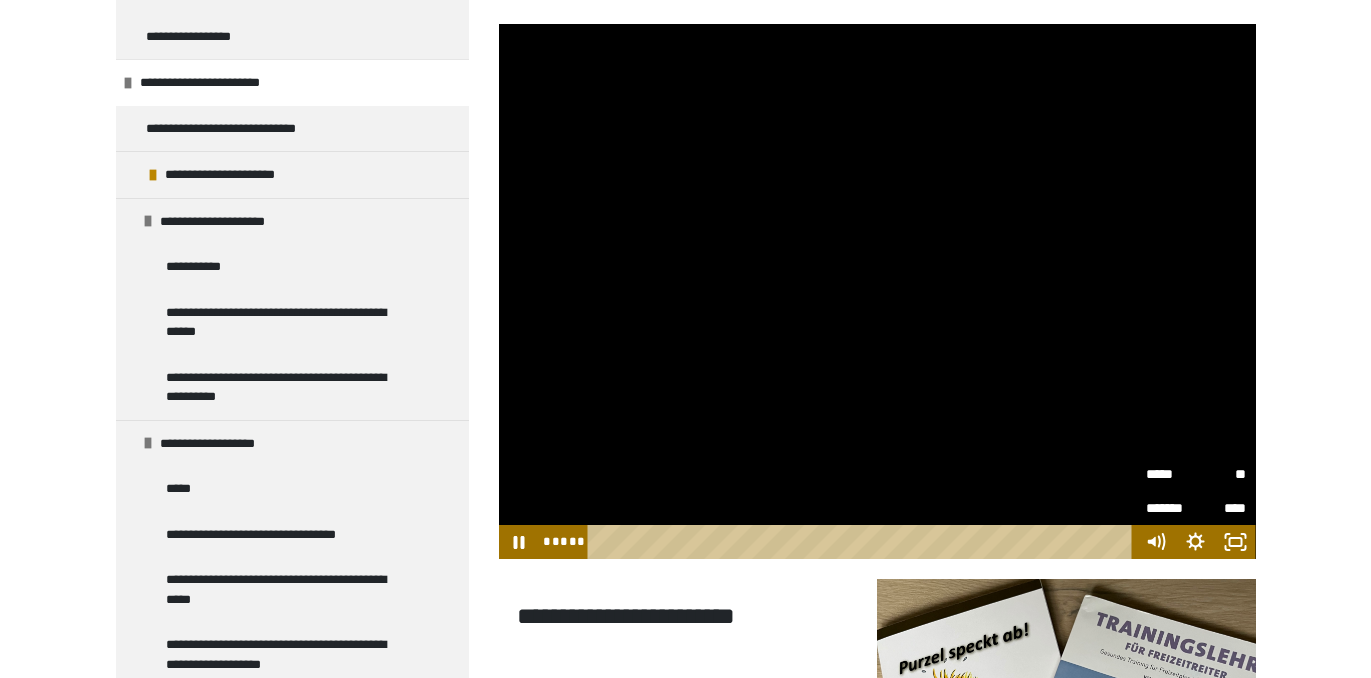 click on "**" at bounding box center (1221, 474) 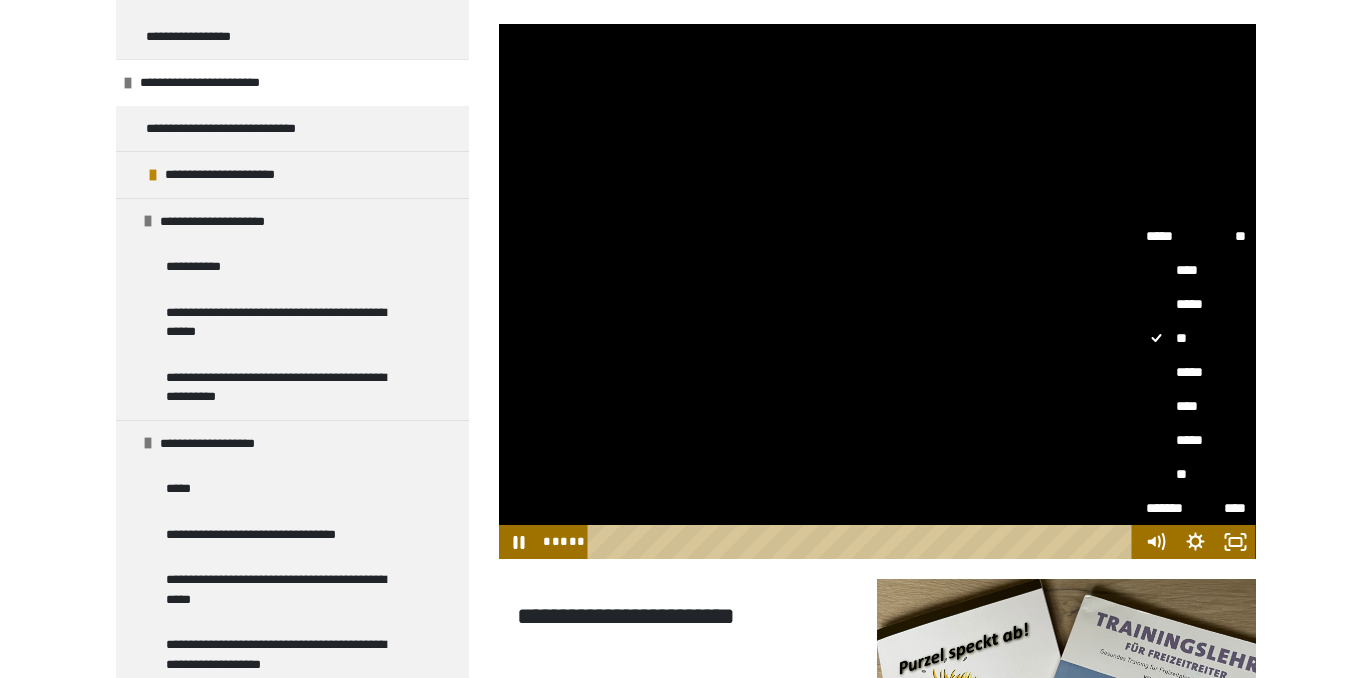 click on "*****" at bounding box center [1196, 372] 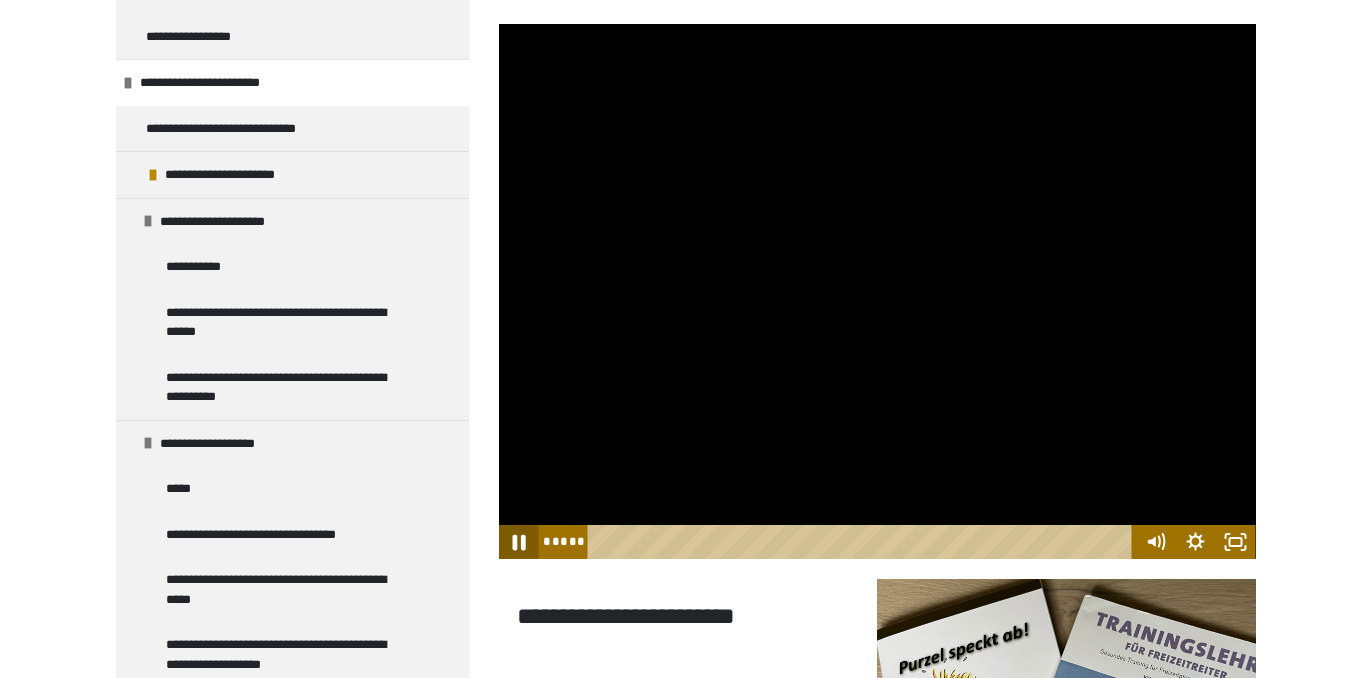 click 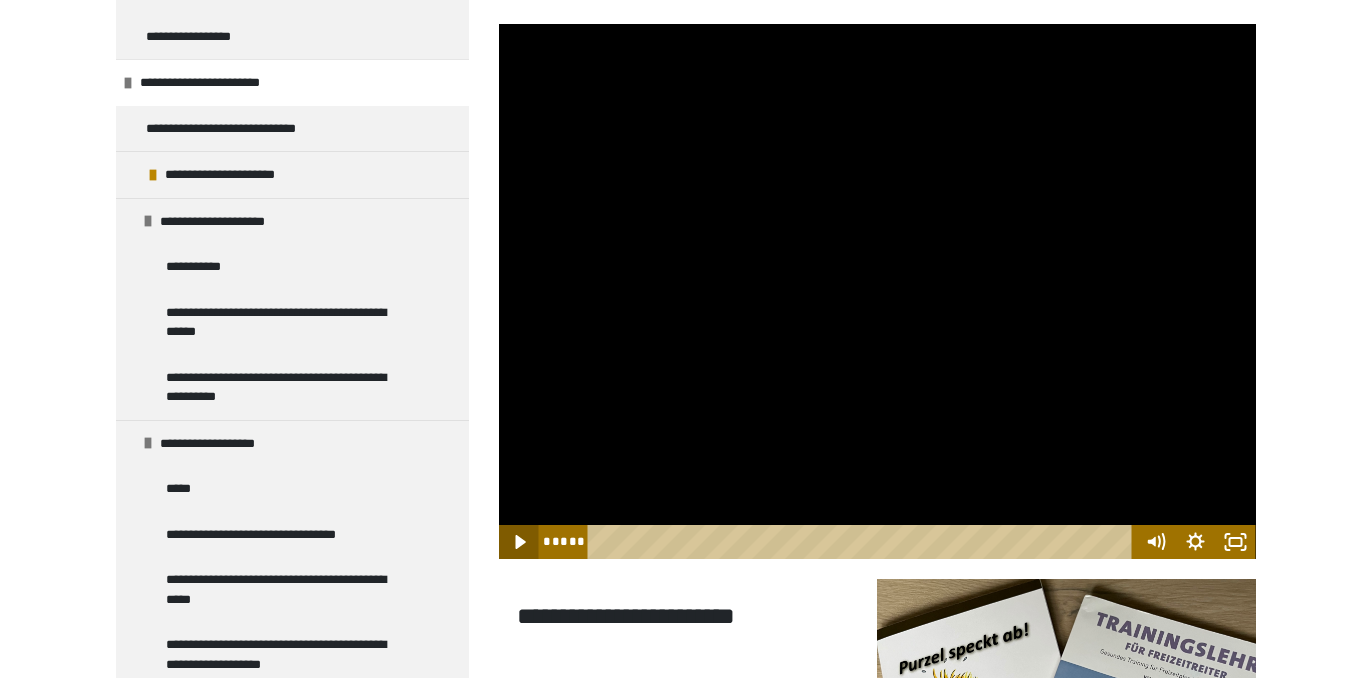 click 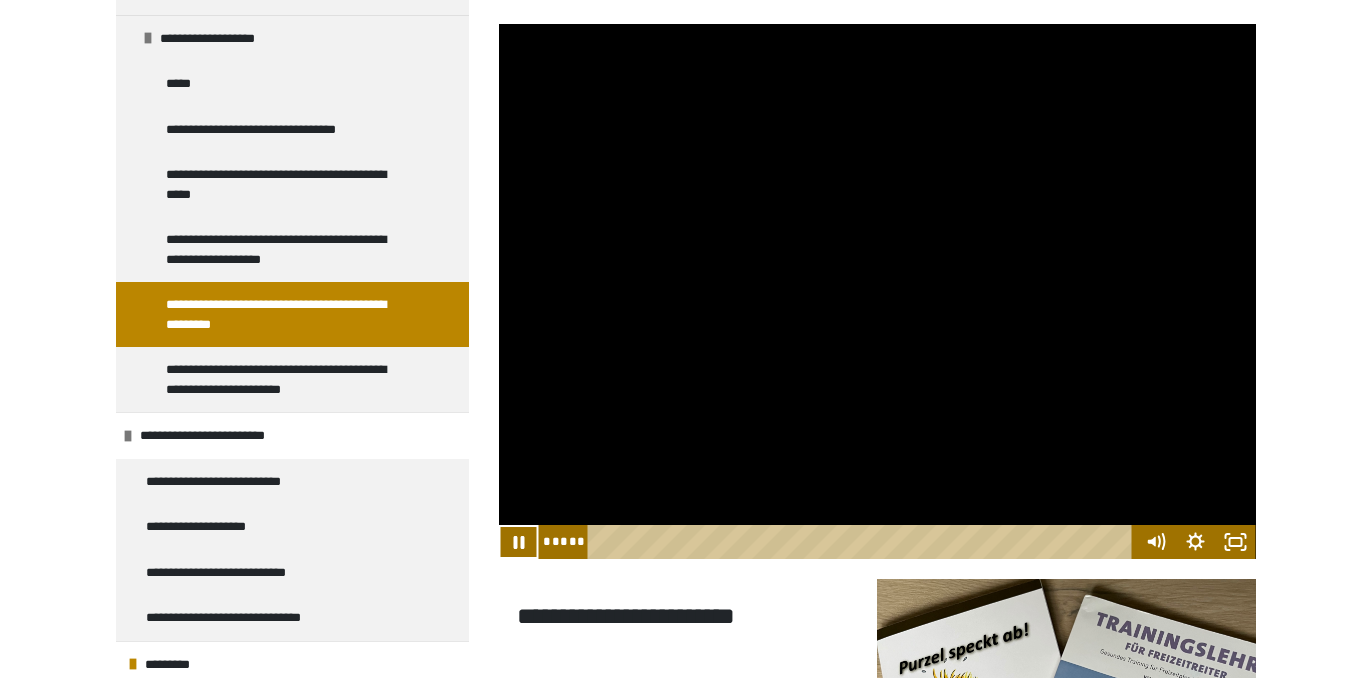 scroll, scrollTop: 1729, scrollLeft: 0, axis: vertical 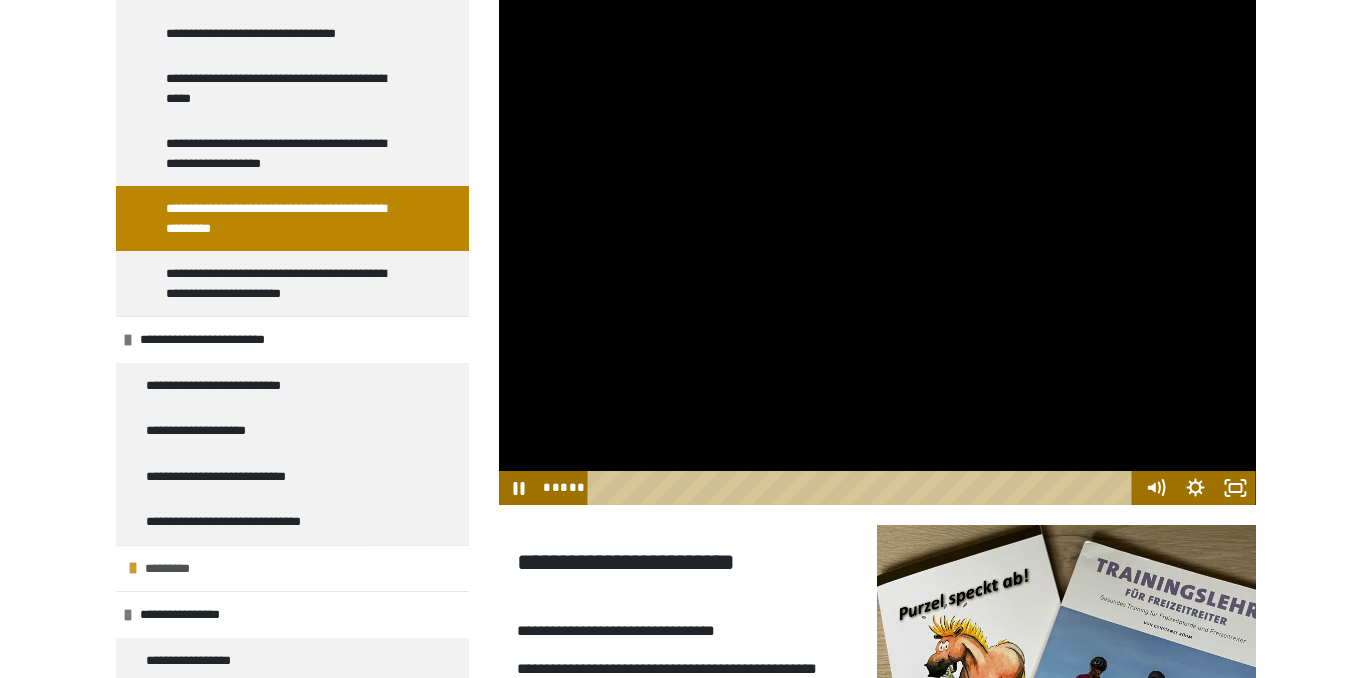 click on "*********" at bounding box center [173, 569] 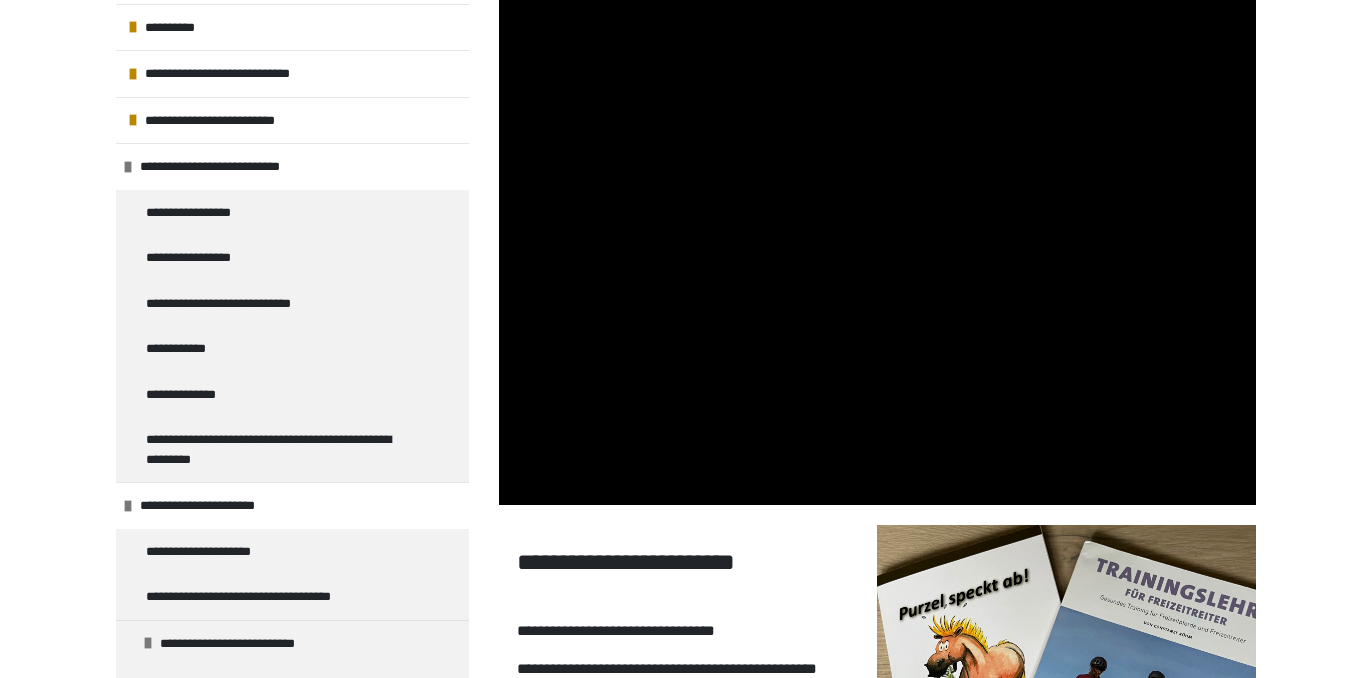 scroll, scrollTop: 0, scrollLeft: 0, axis: both 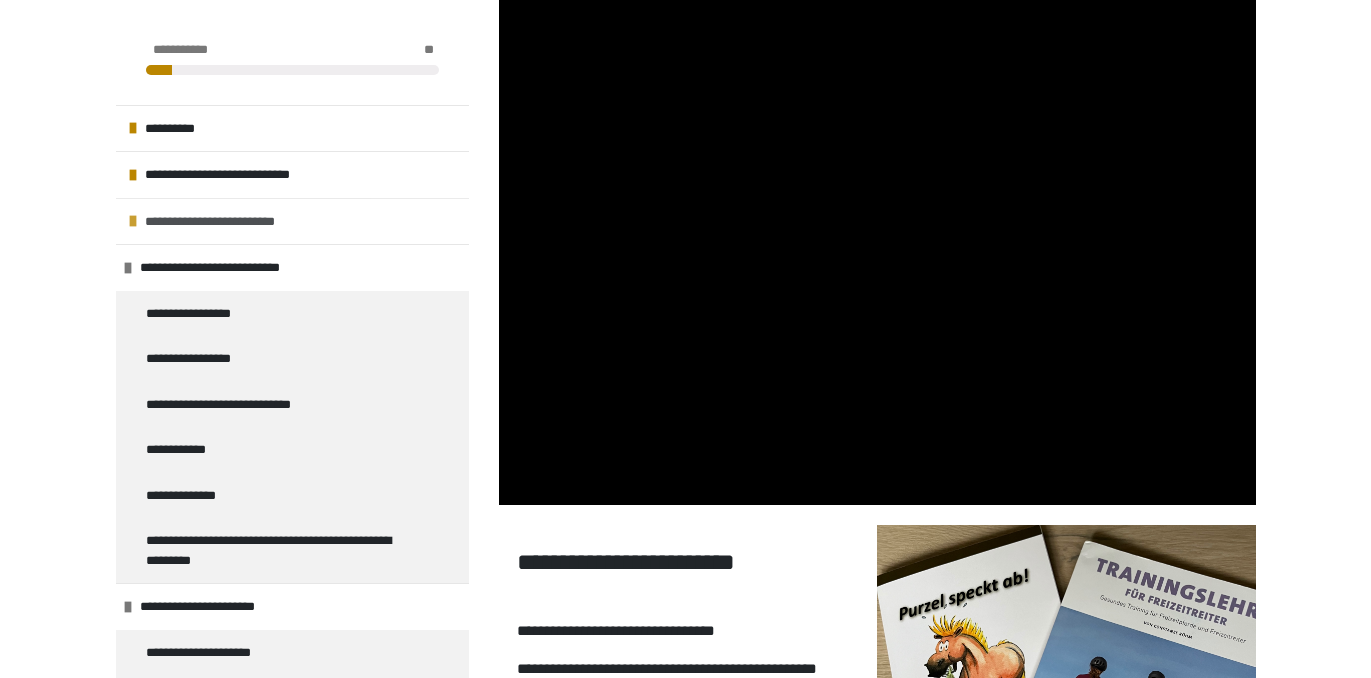 click at bounding box center (133, 221) 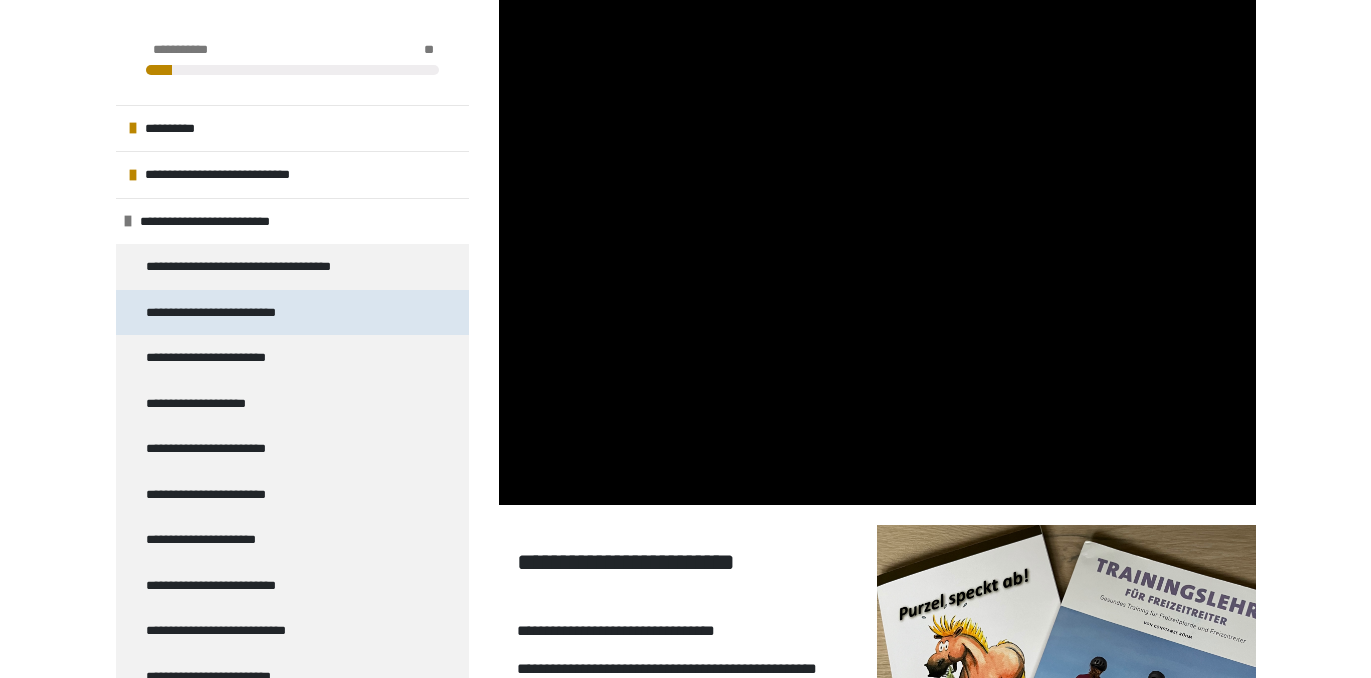 scroll, scrollTop: 213, scrollLeft: 0, axis: vertical 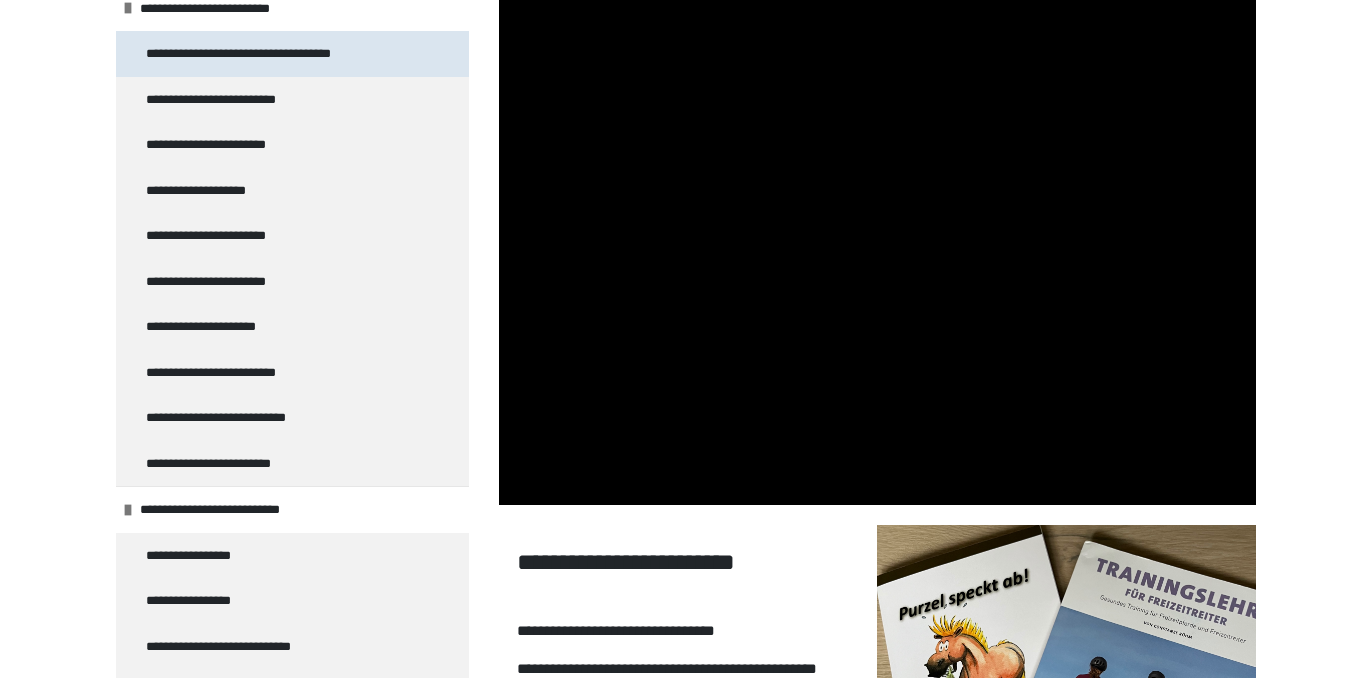click on "**********" at bounding box center [272, 54] 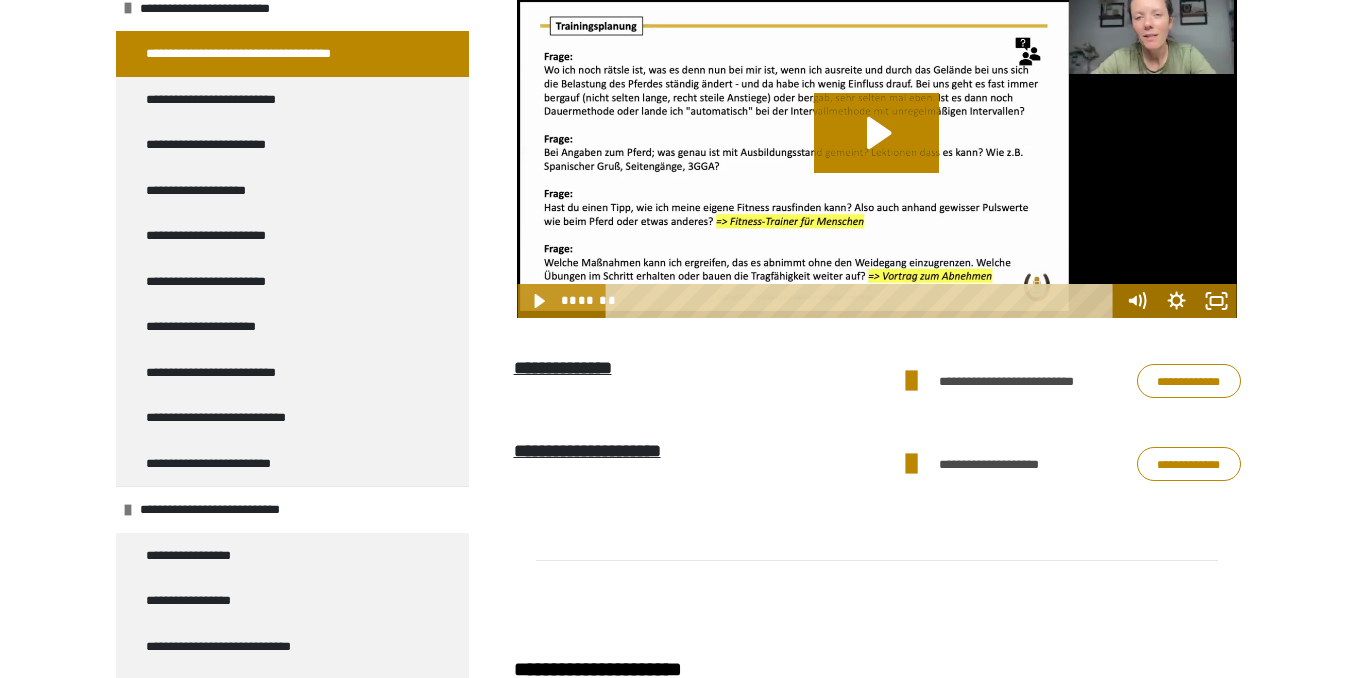 scroll, scrollTop: 2788, scrollLeft: 0, axis: vertical 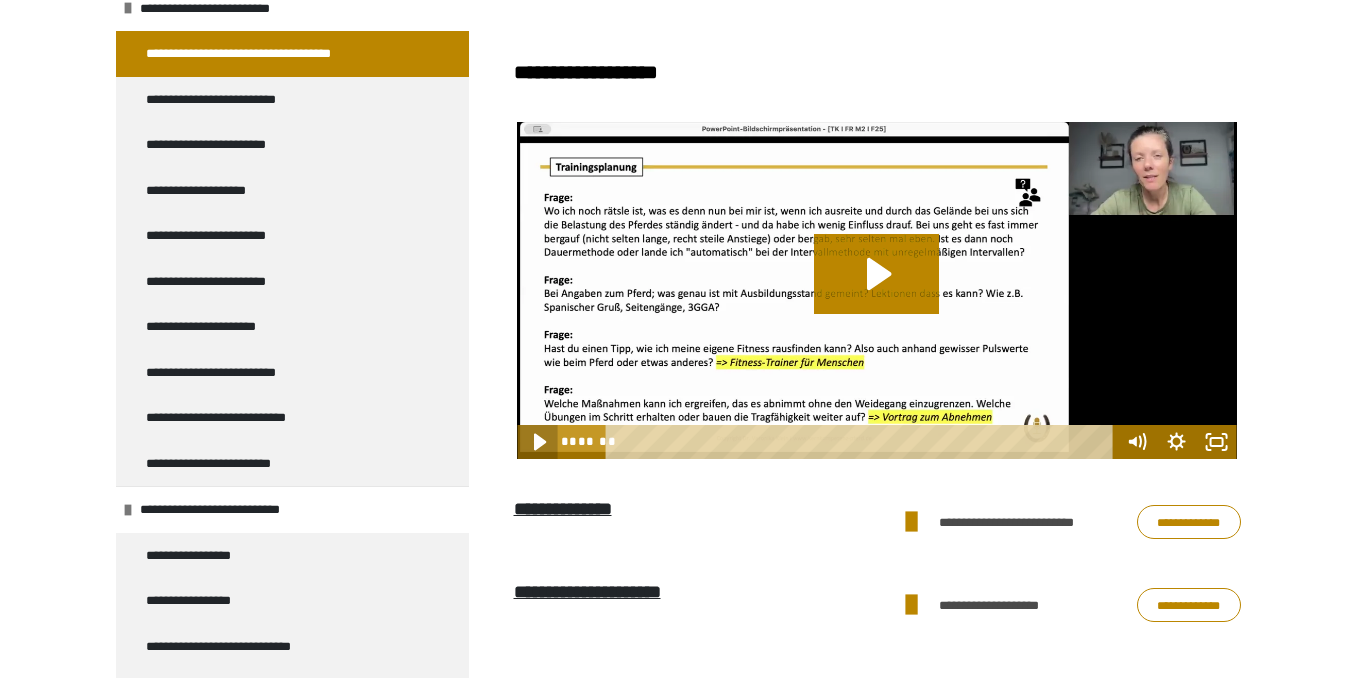click 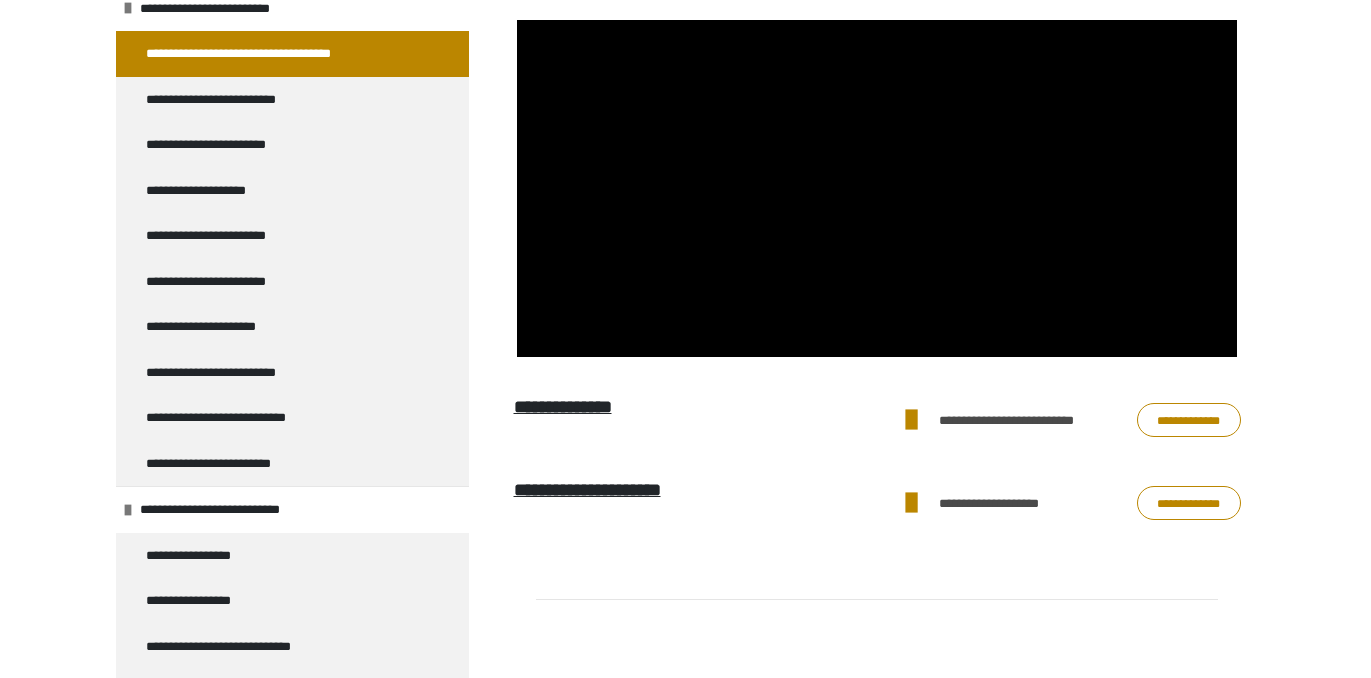 scroll, scrollTop: 2891, scrollLeft: 0, axis: vertical 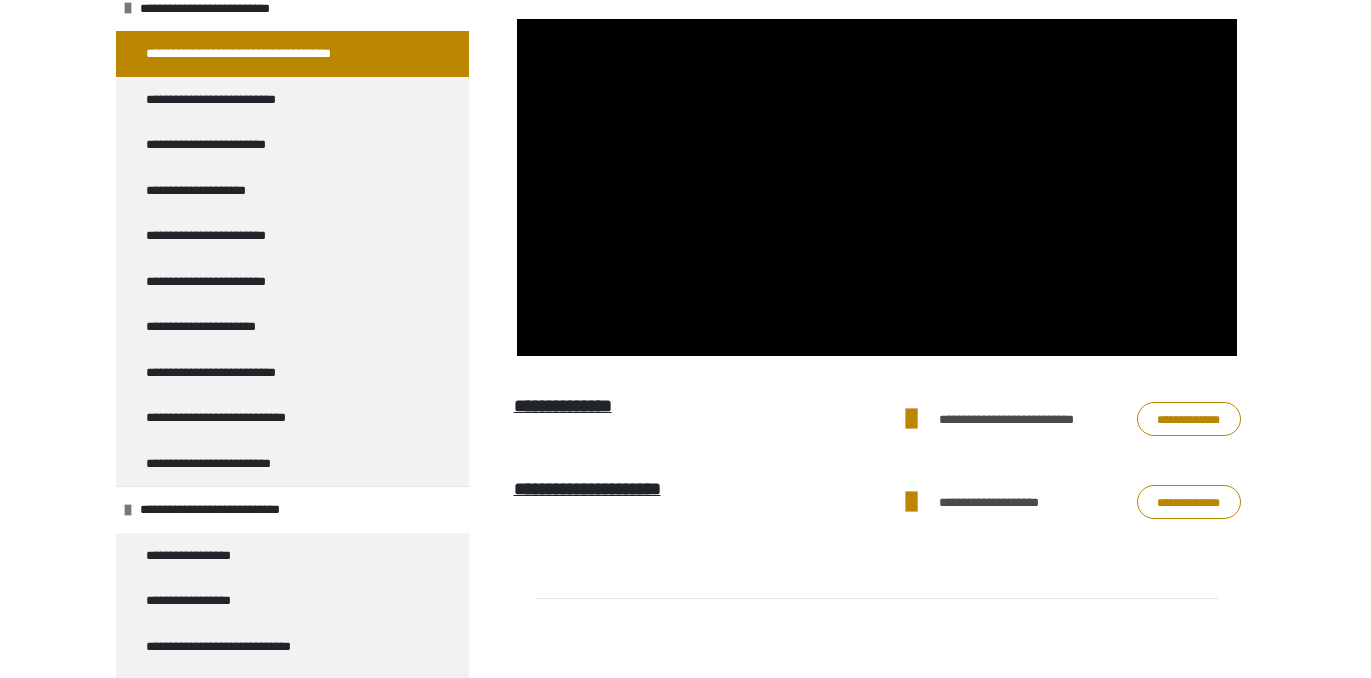 click on "**********" at bounding box center (1189, 502) 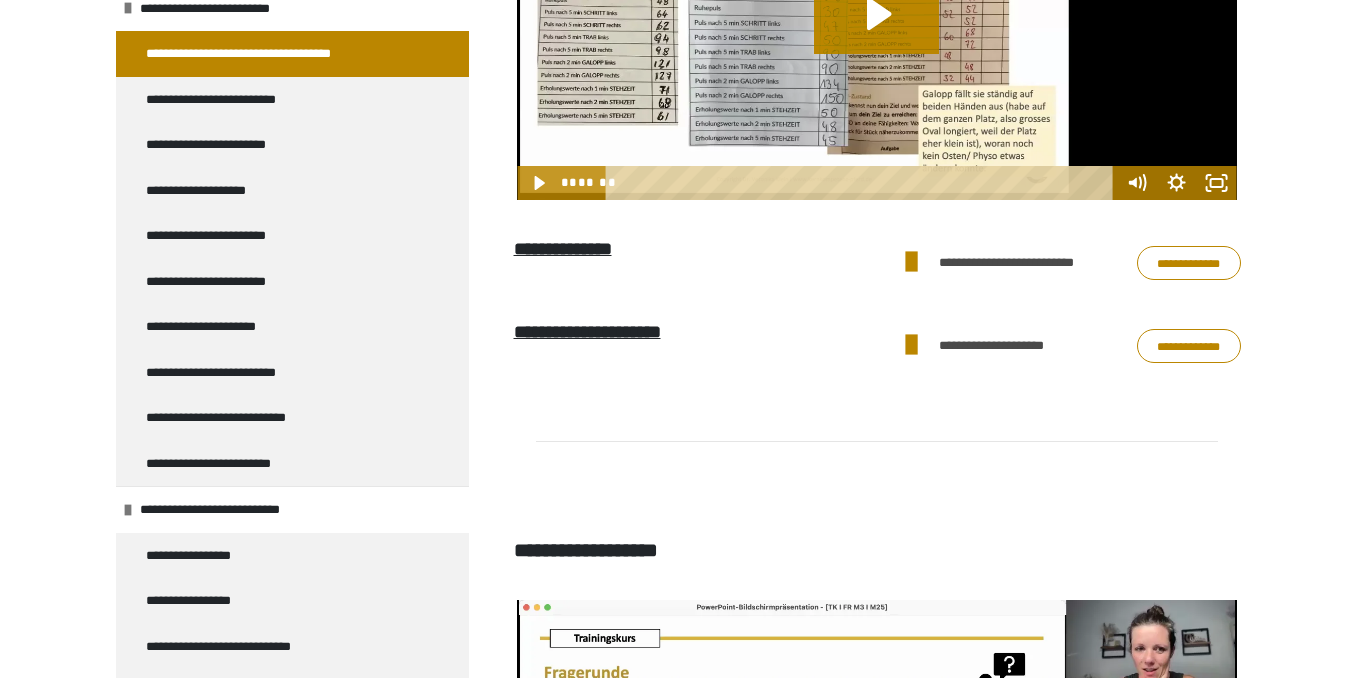 scroll, scrollTop: 3816, scrollLeft: 0, axis: vertical 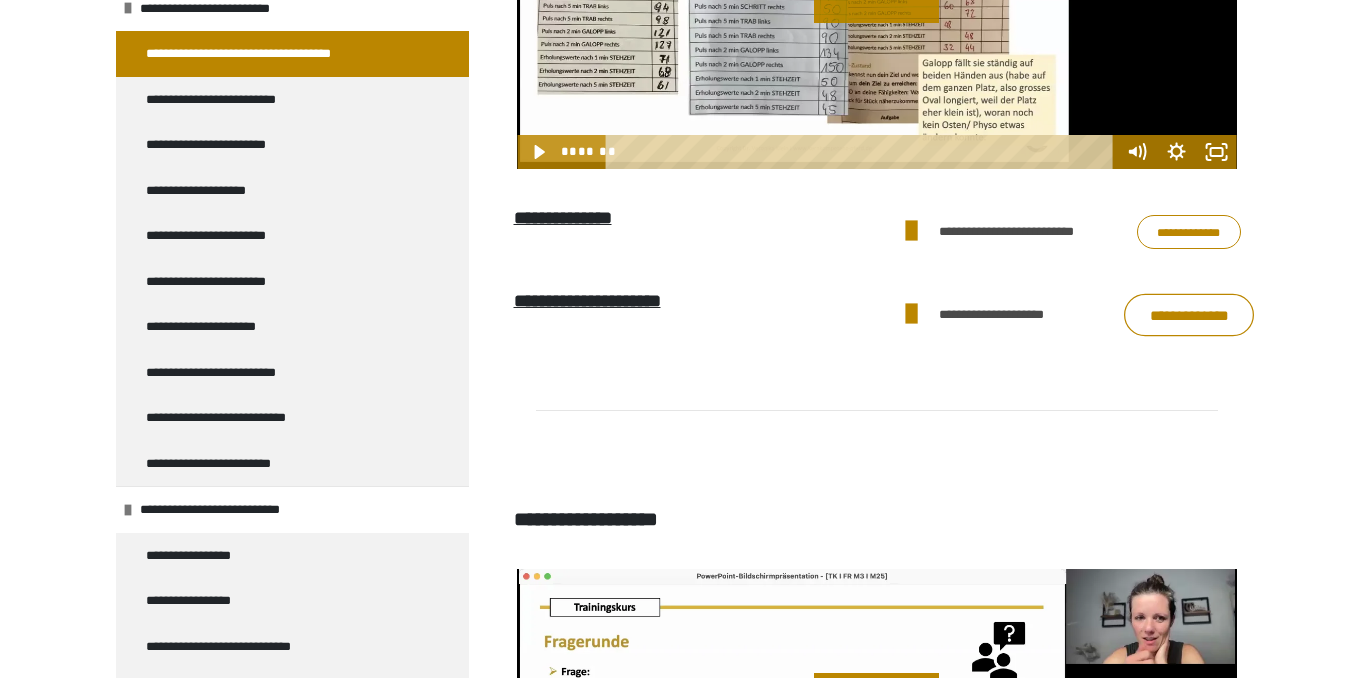 click on "**********" at bounding box center [1189, 314] 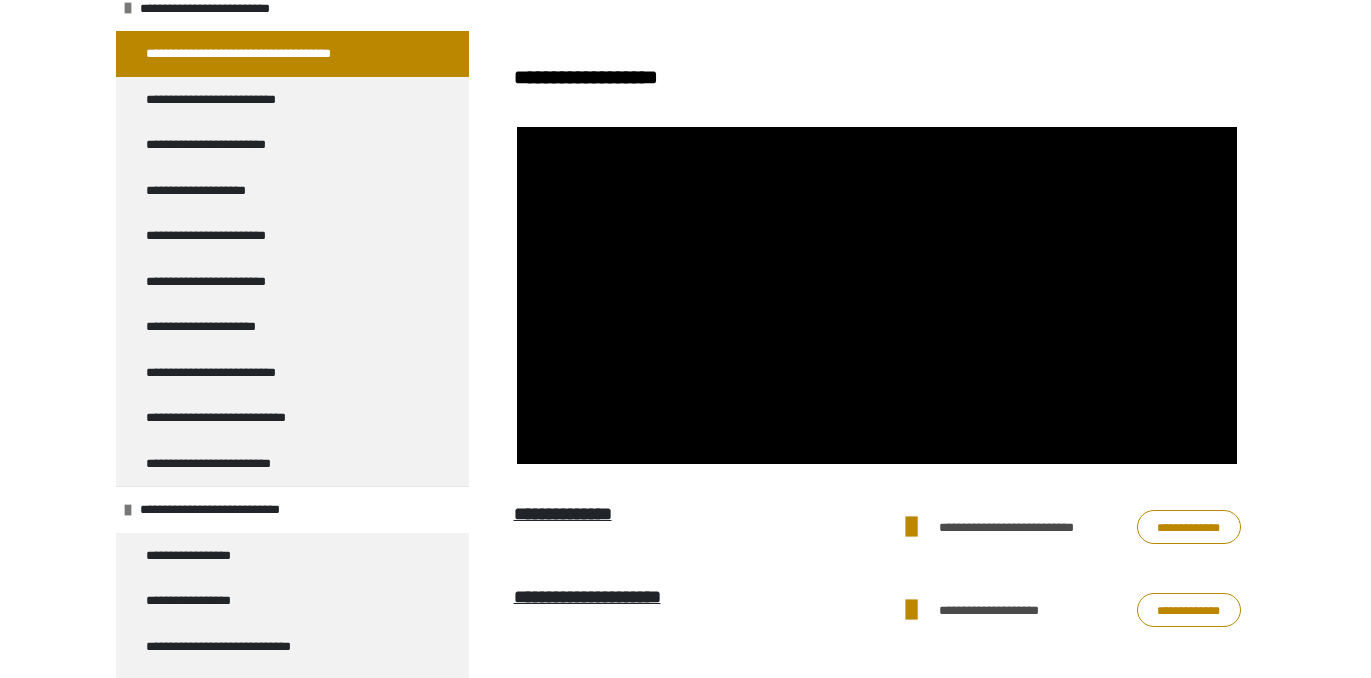 scroll, scrollTop: 2711, scrollLeft: 0, axis: vertical 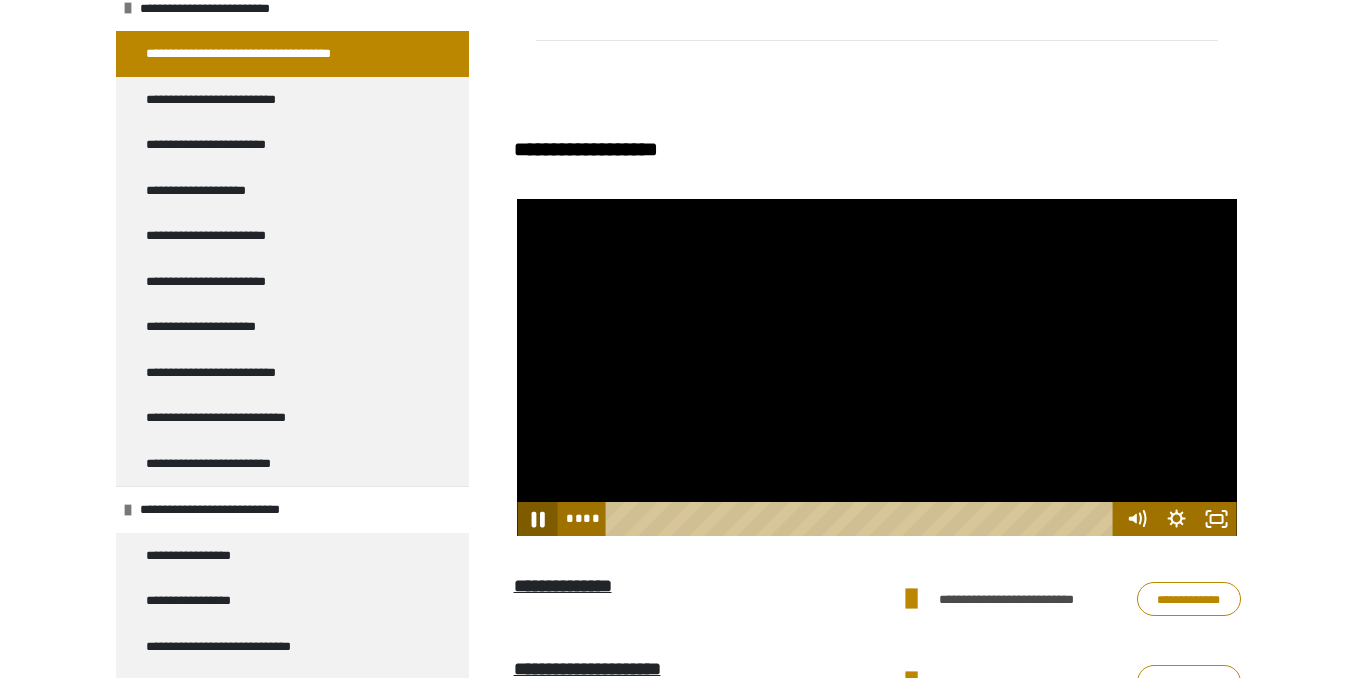 click 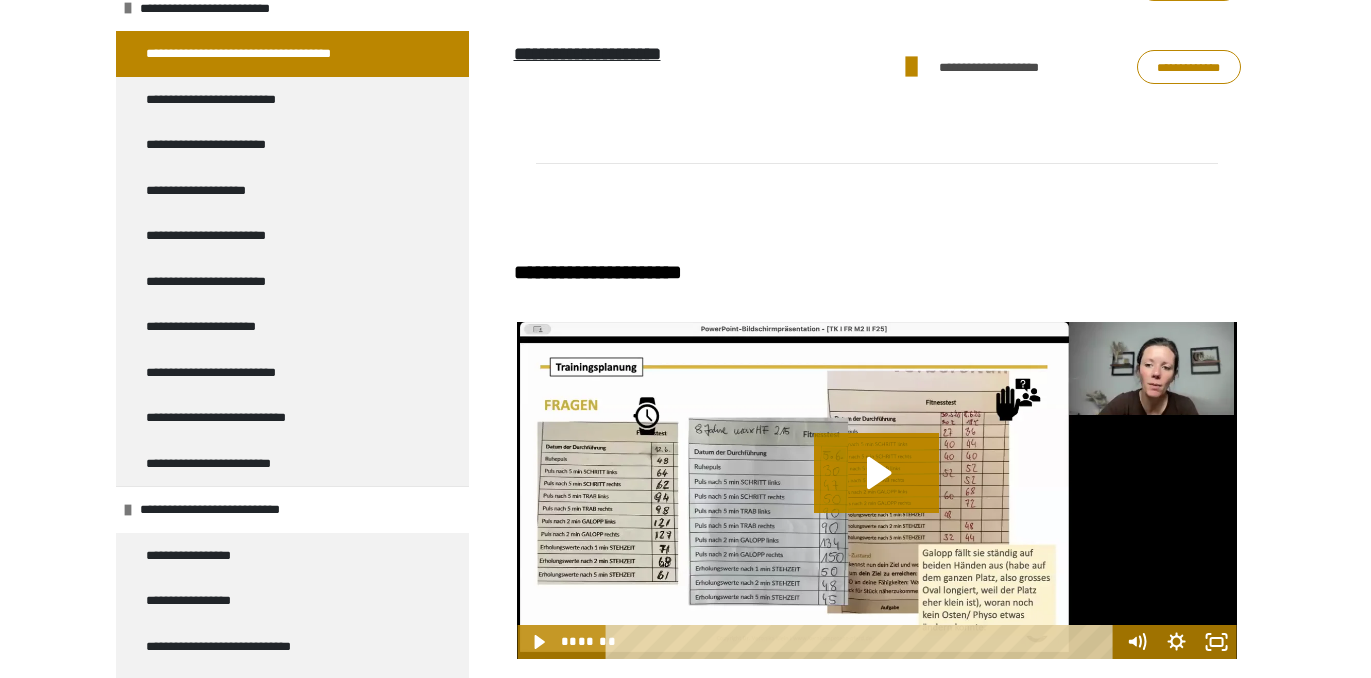 scroll, scrollTop: 3398, scrollLeft: 0, axis: vertical 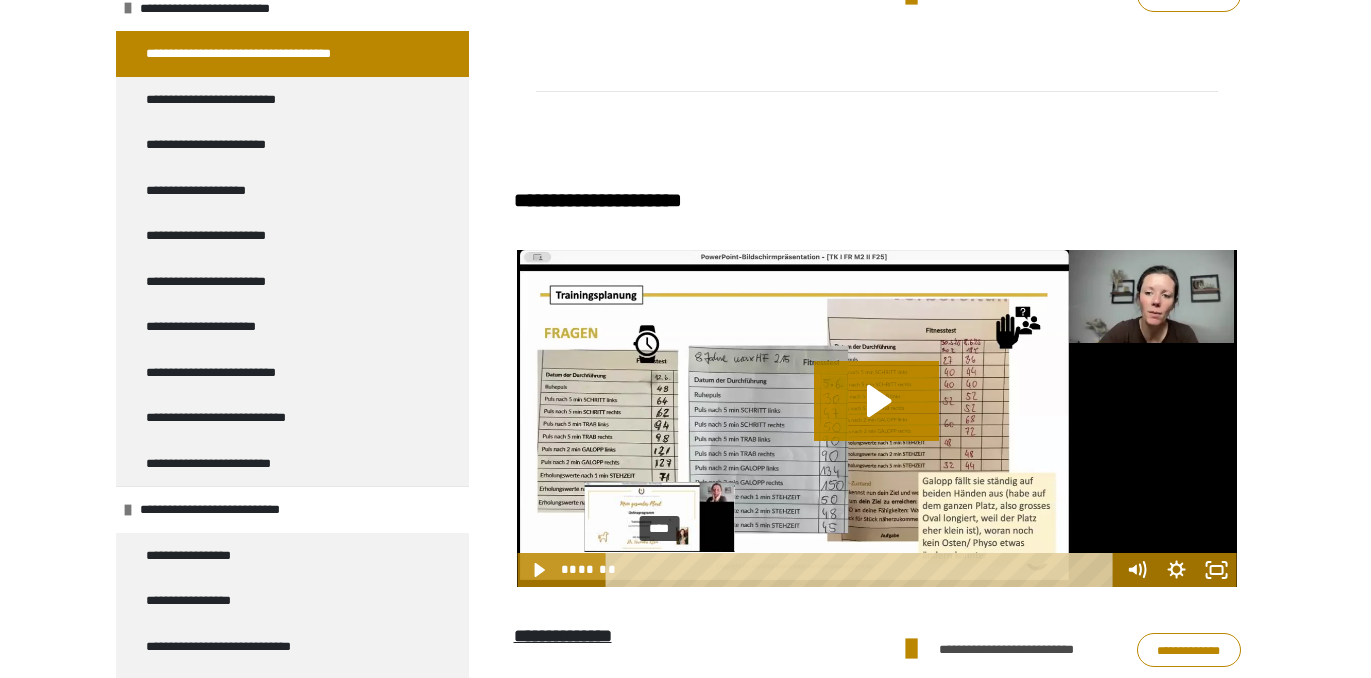 click on "****" at bounding box center [862, 570] 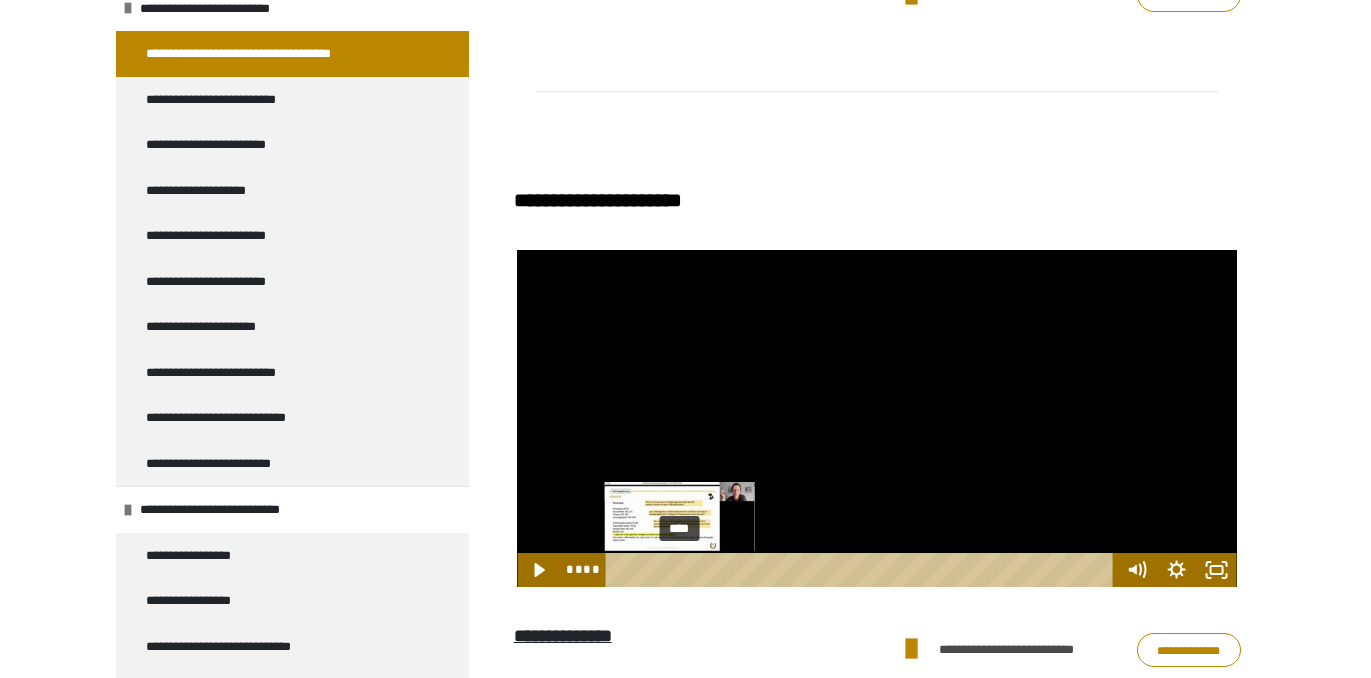 click on "****" at bounding box center [862, 570] 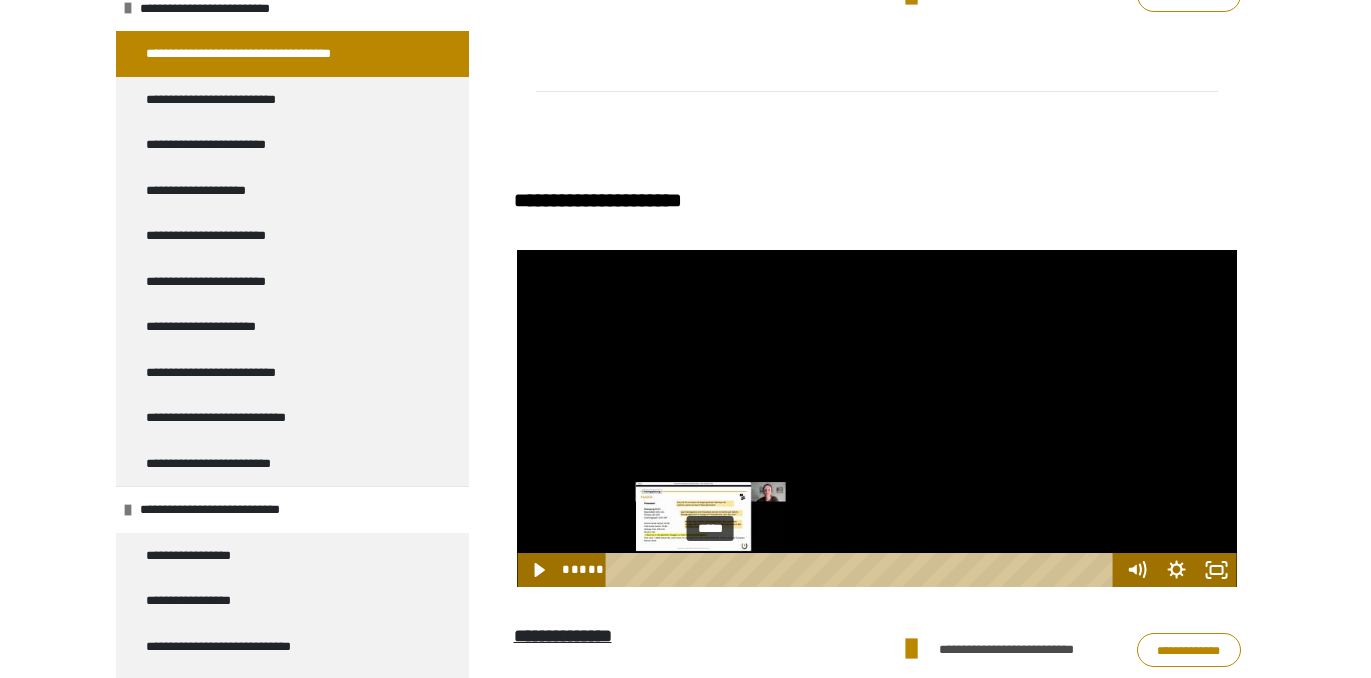 click on "*****" at bounding box center [862, 570] 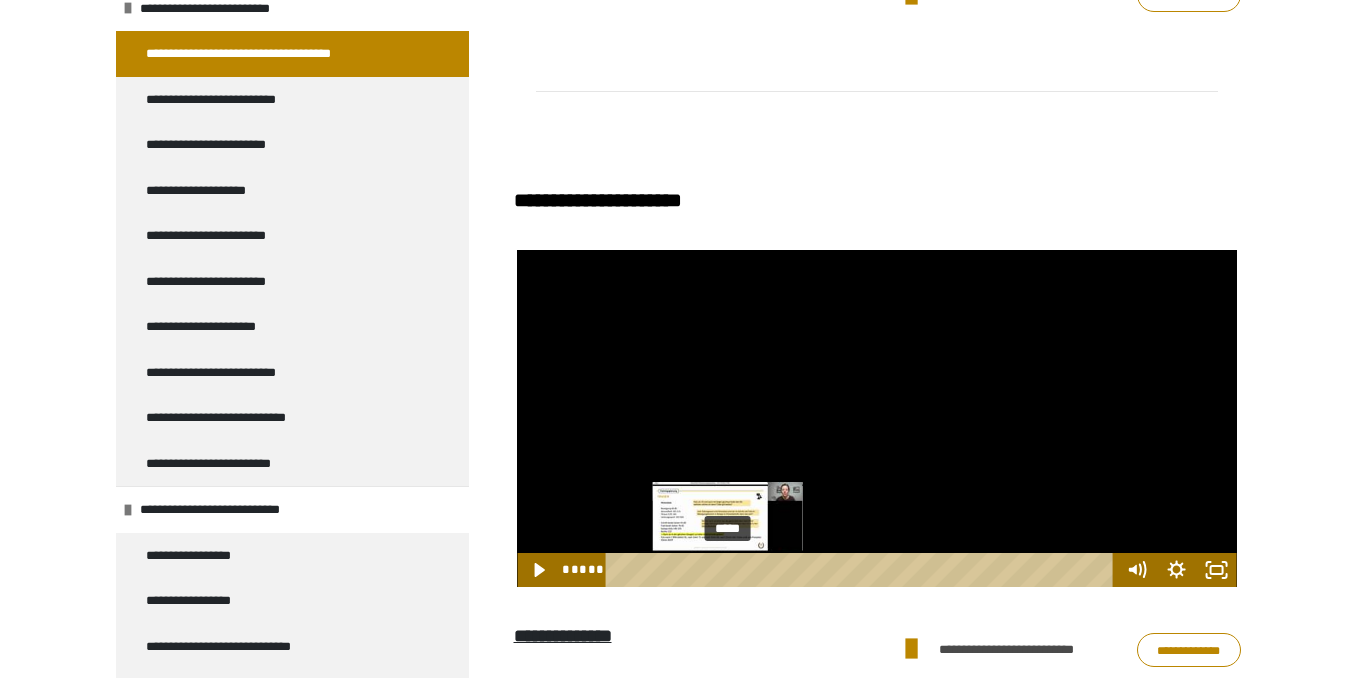 click on "*****" at bounding box center (862, 570) 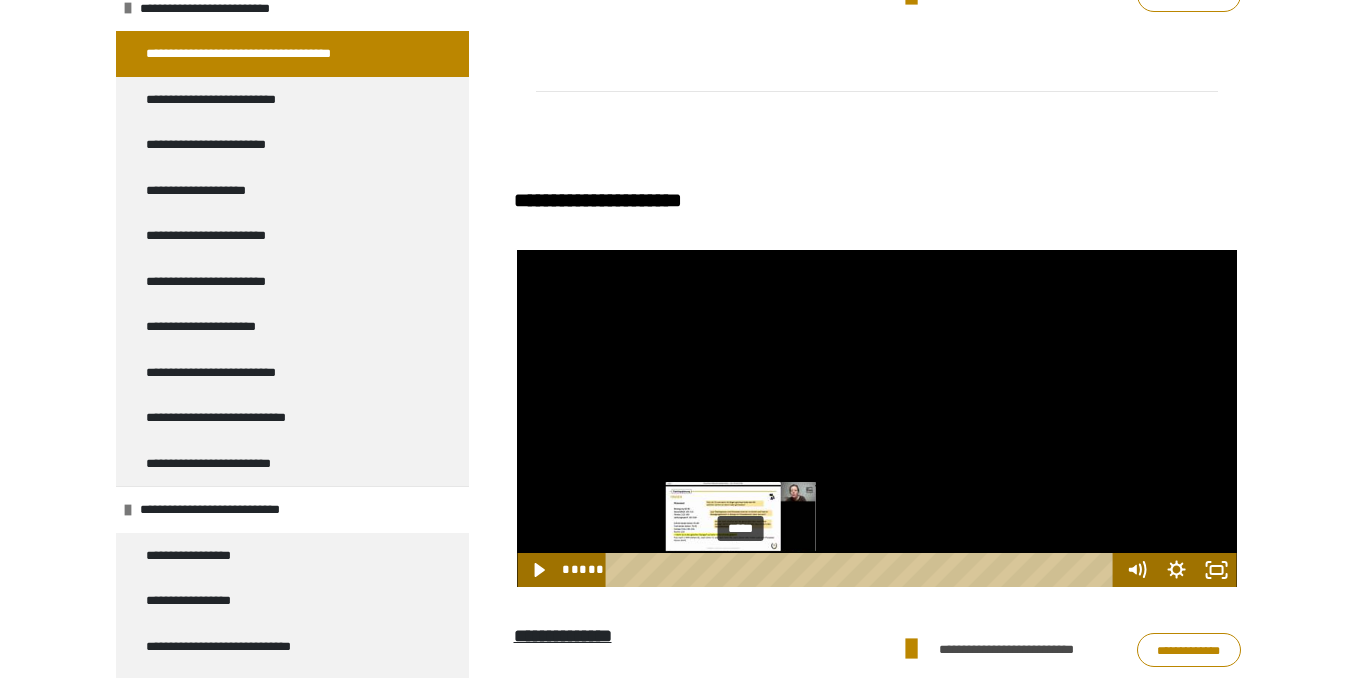 click on "*****" at bounding box center (862, 570) 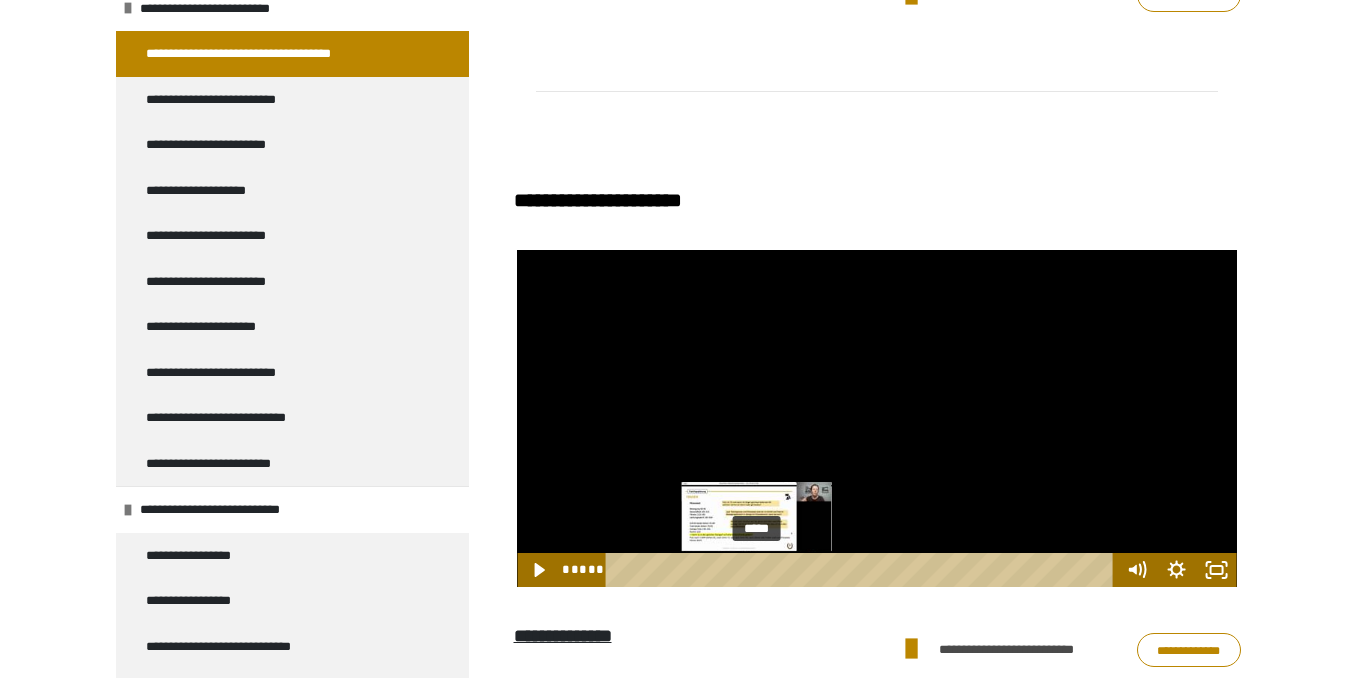 click on "*****" at bounding box center (862, 570) 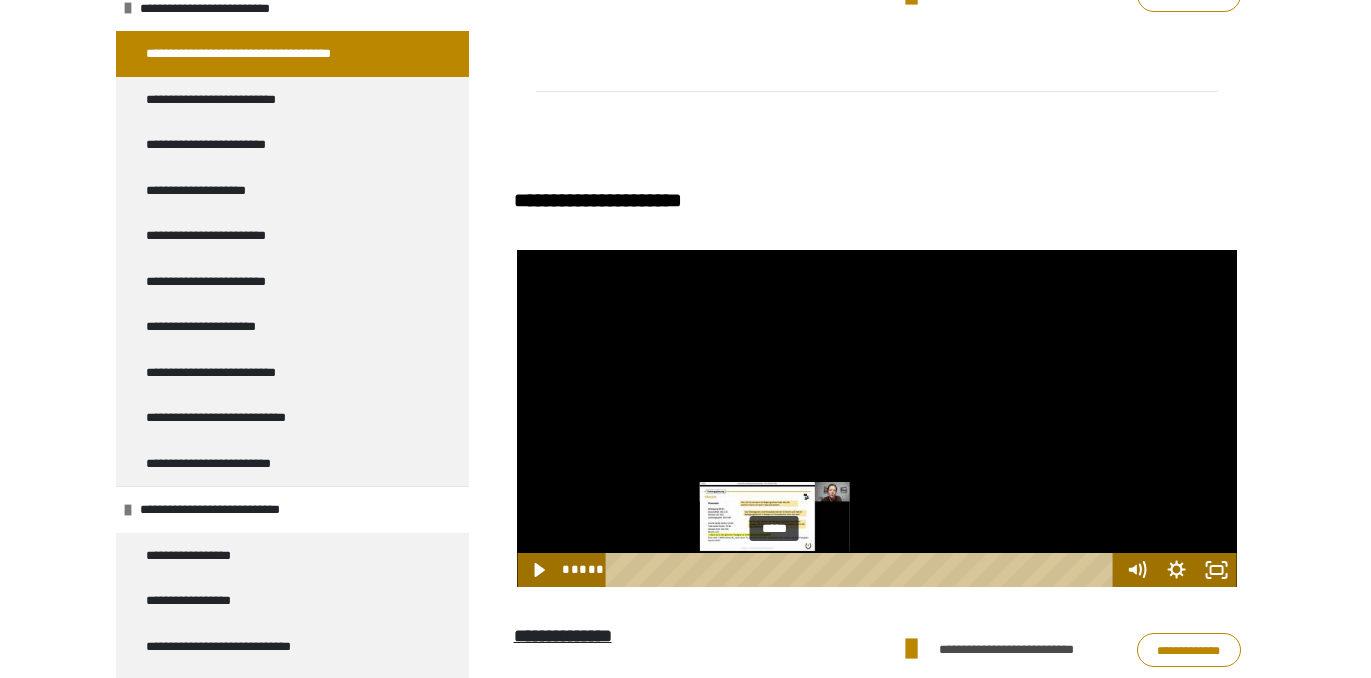click on "*****" at bounding box center [862, 570] 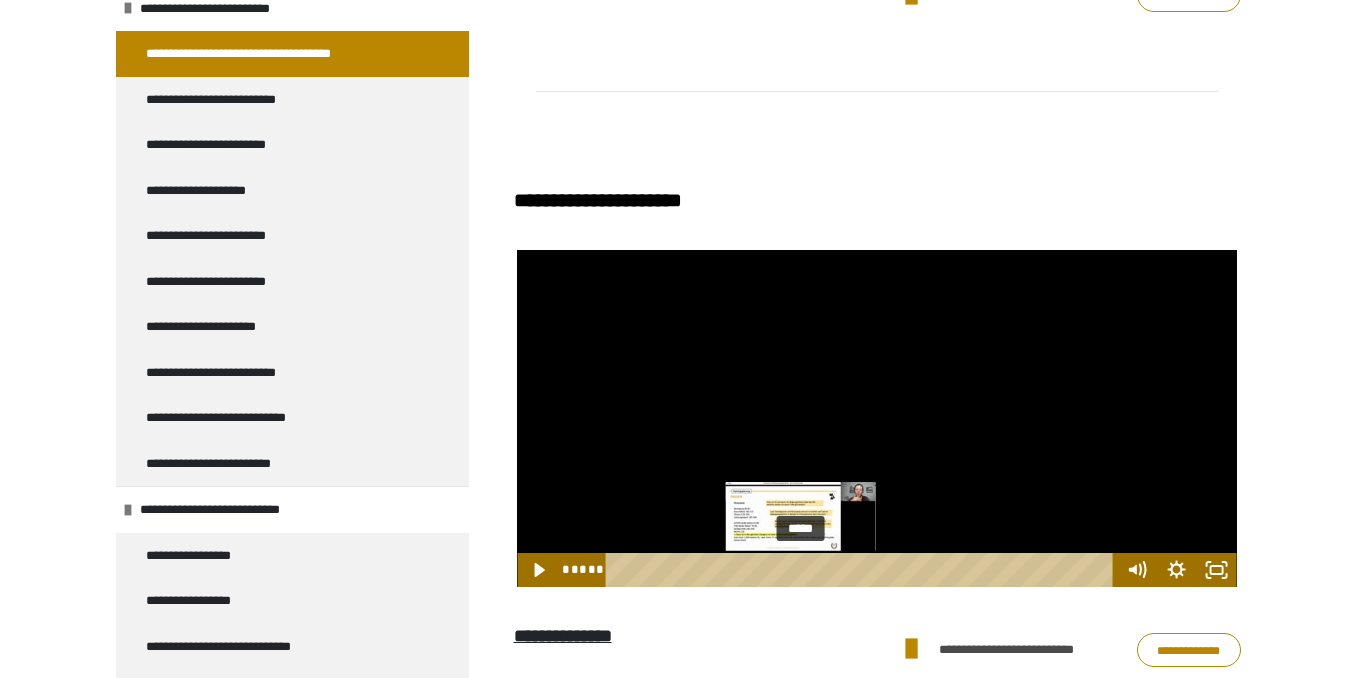 click on "*****" at bounding box center (862, 570) 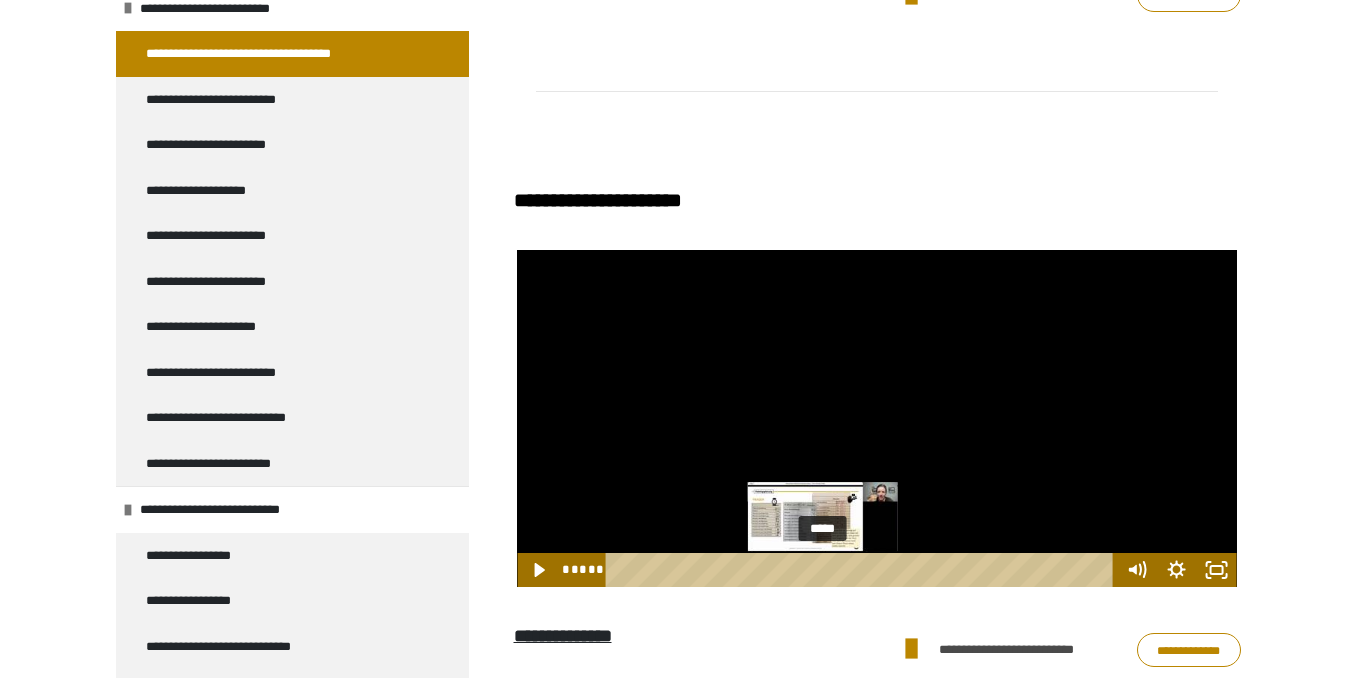 click on "*****" at bounding box center (862, 570) 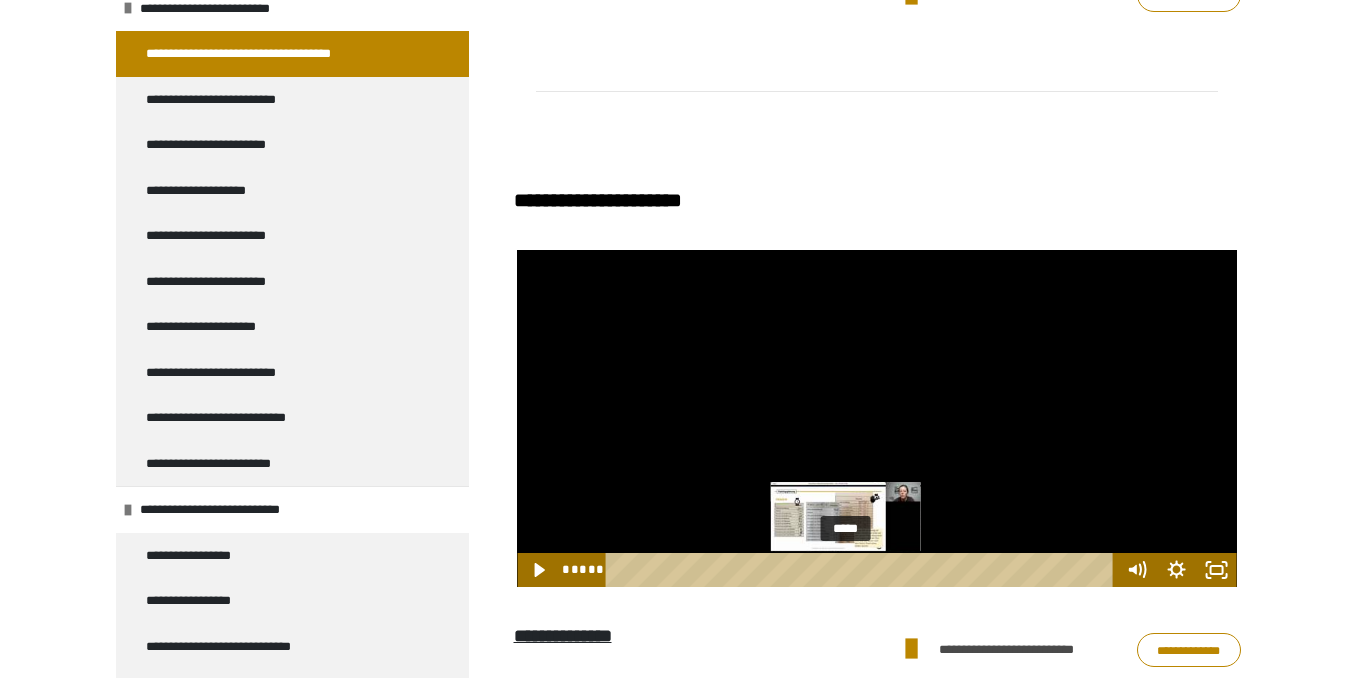click on "*****" at bounding box center (862, 570) 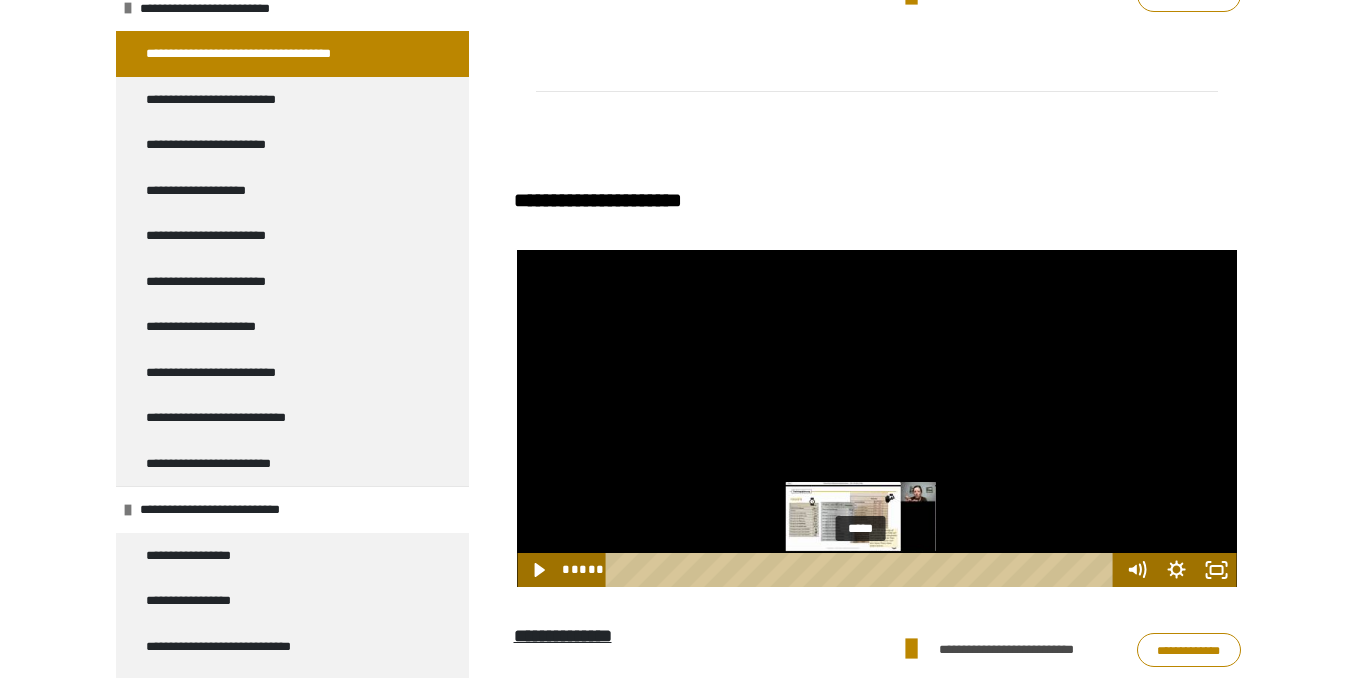 click on "*****" at bounding box center (862, 570) 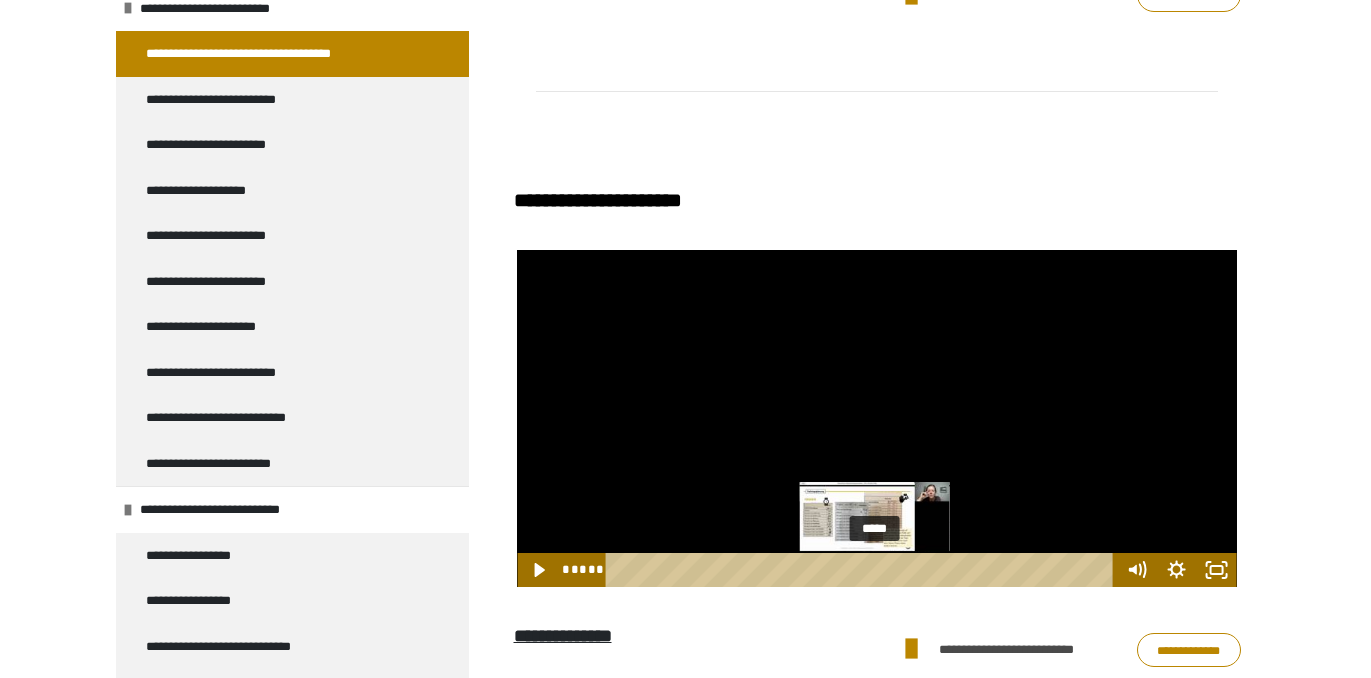 click on "*****" at bounding box center [862, 570] 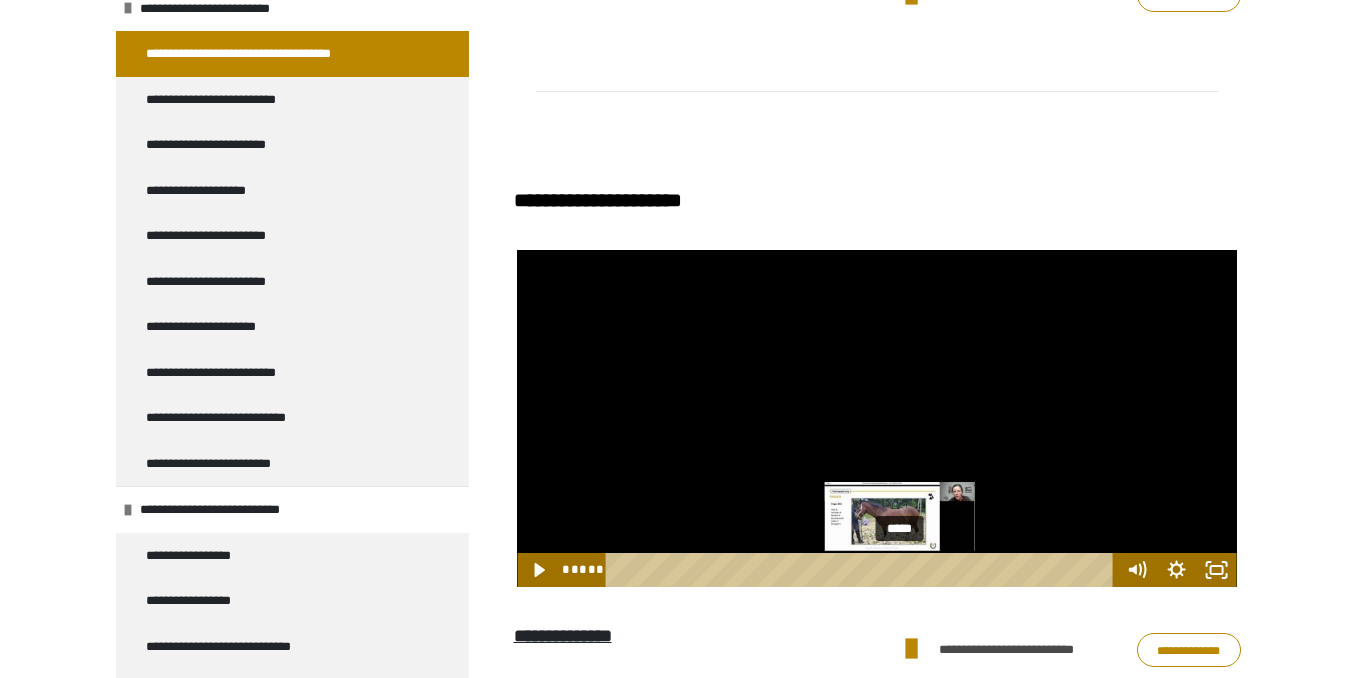 click on "*****" at bounding box center (862, 570) 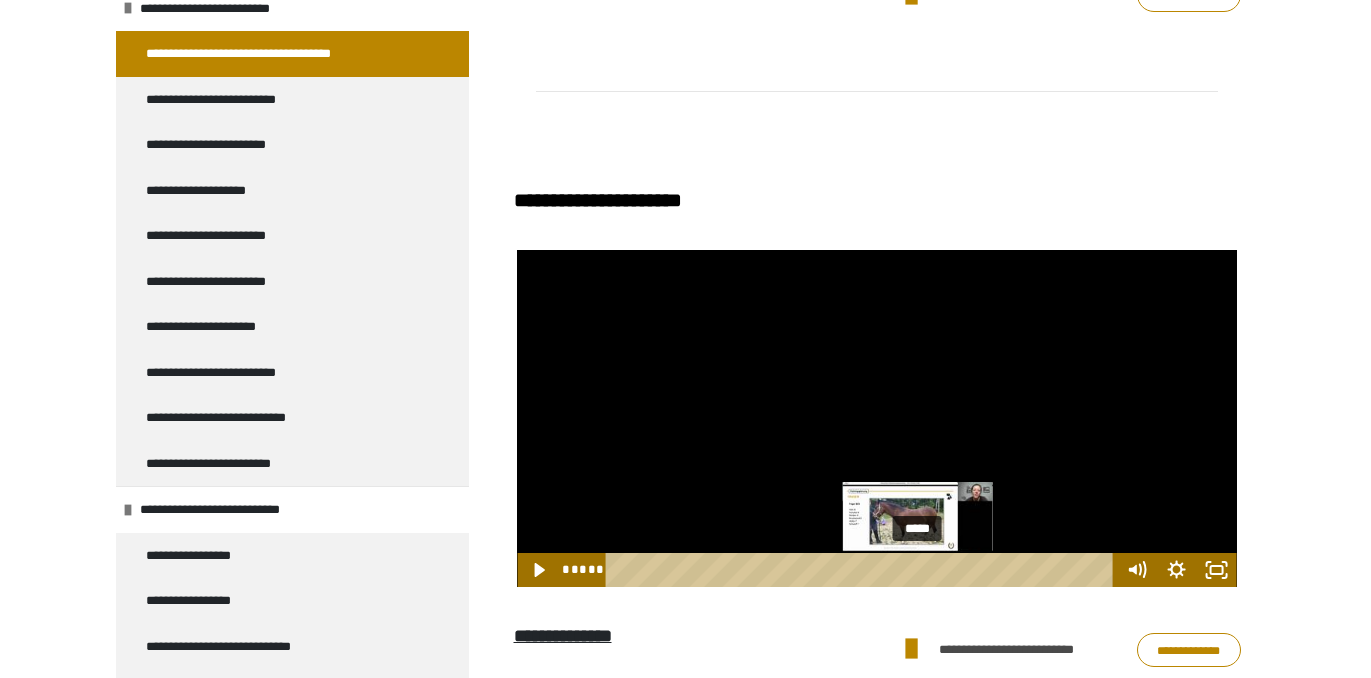 click on "*****" at bounding box center [862, 570] 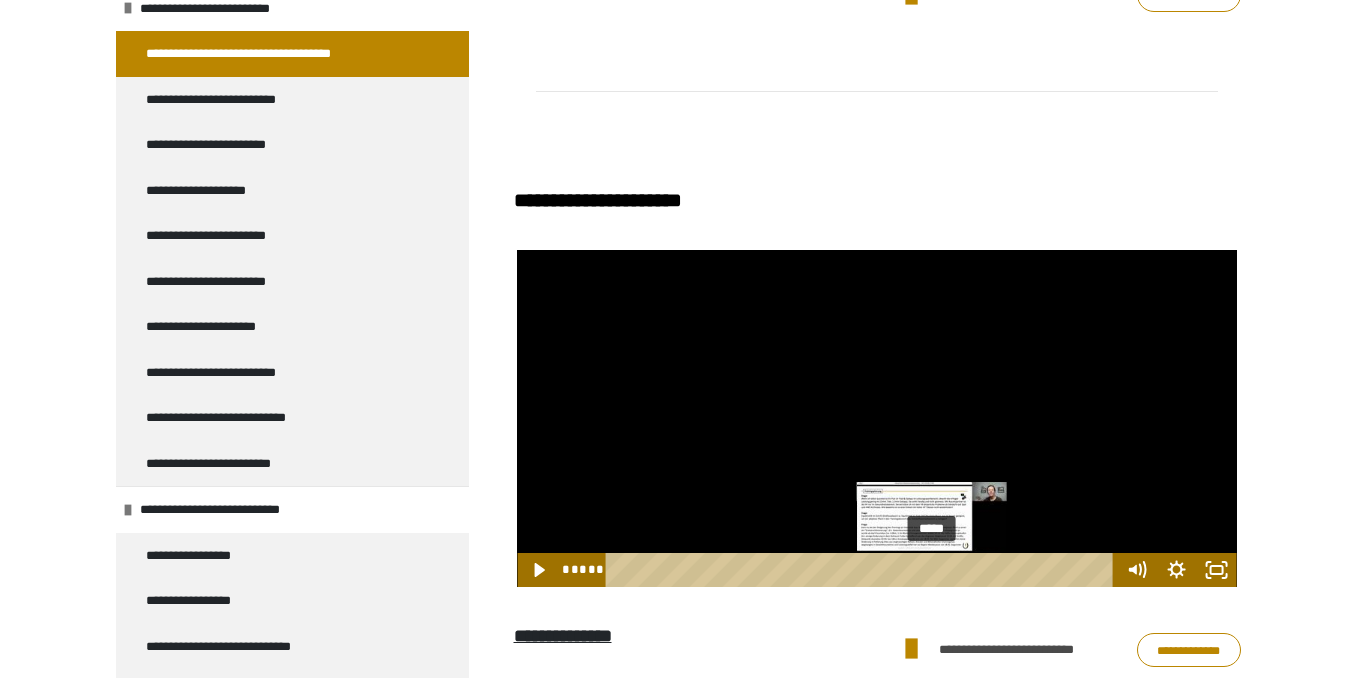 click on "*****" at bounding box center [862, 570] 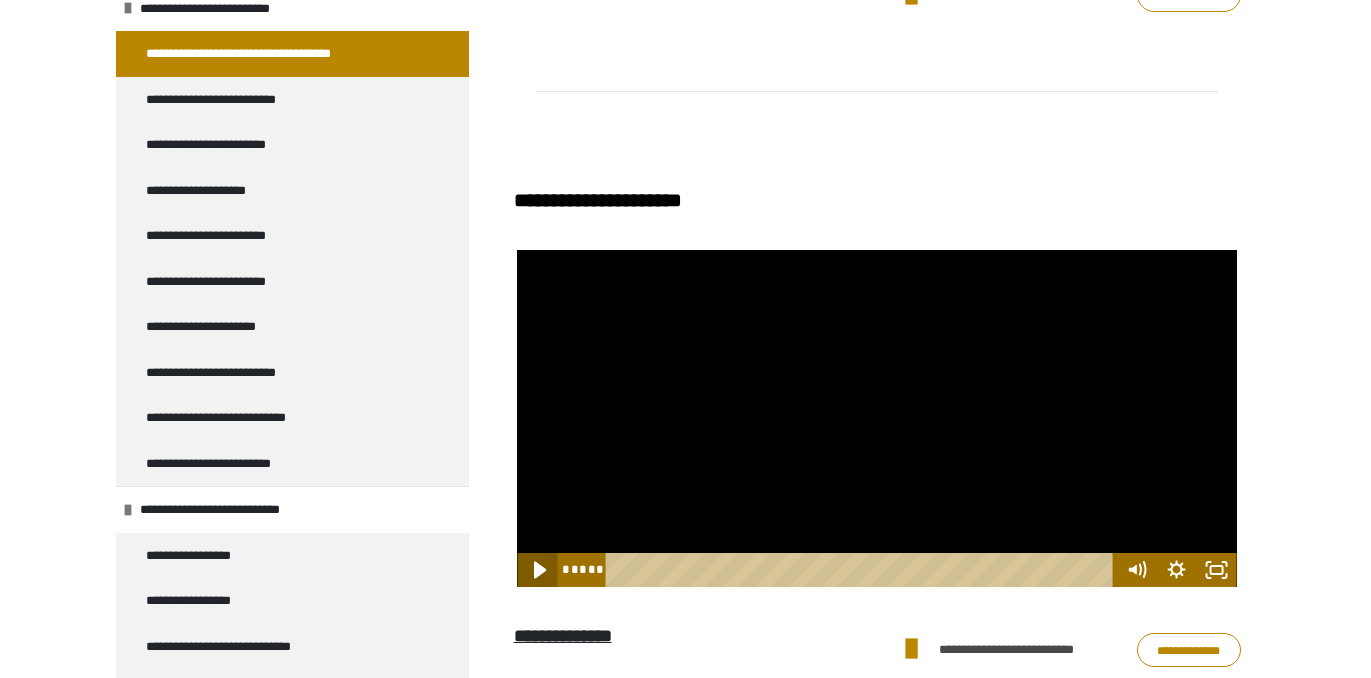 click 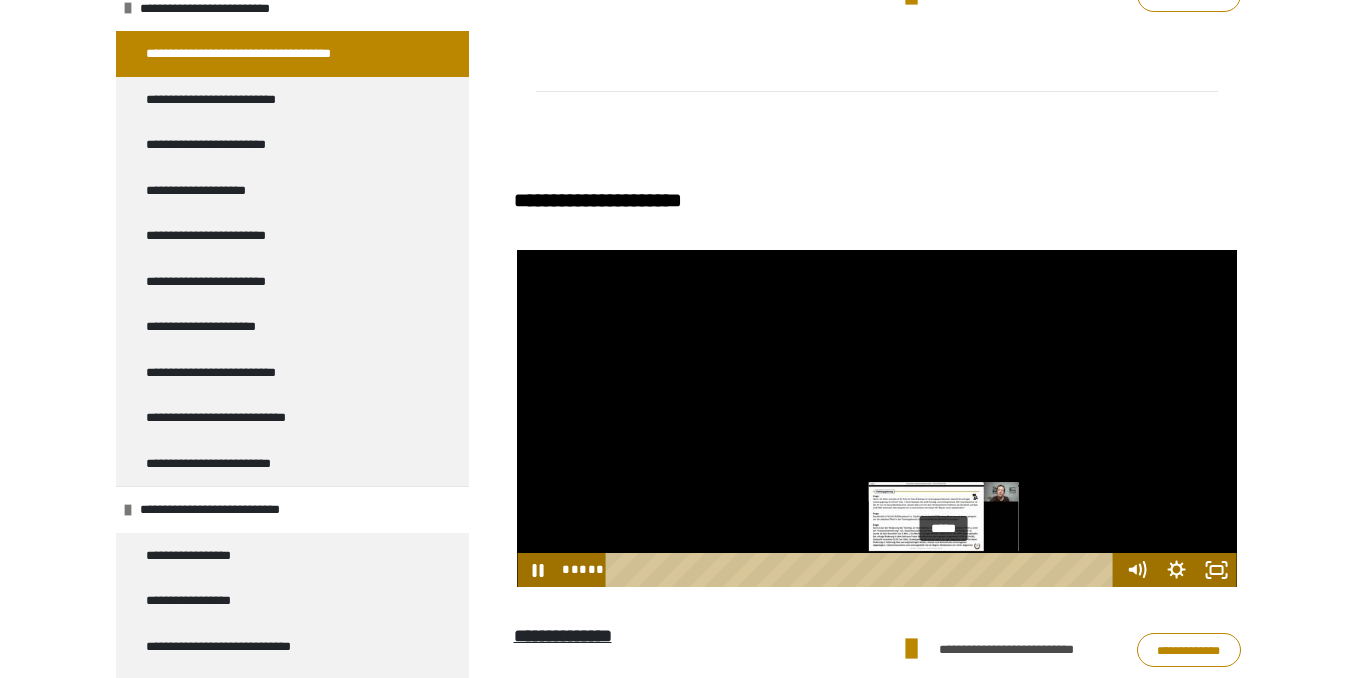 click on "*****" at bounding box center (862, 570) 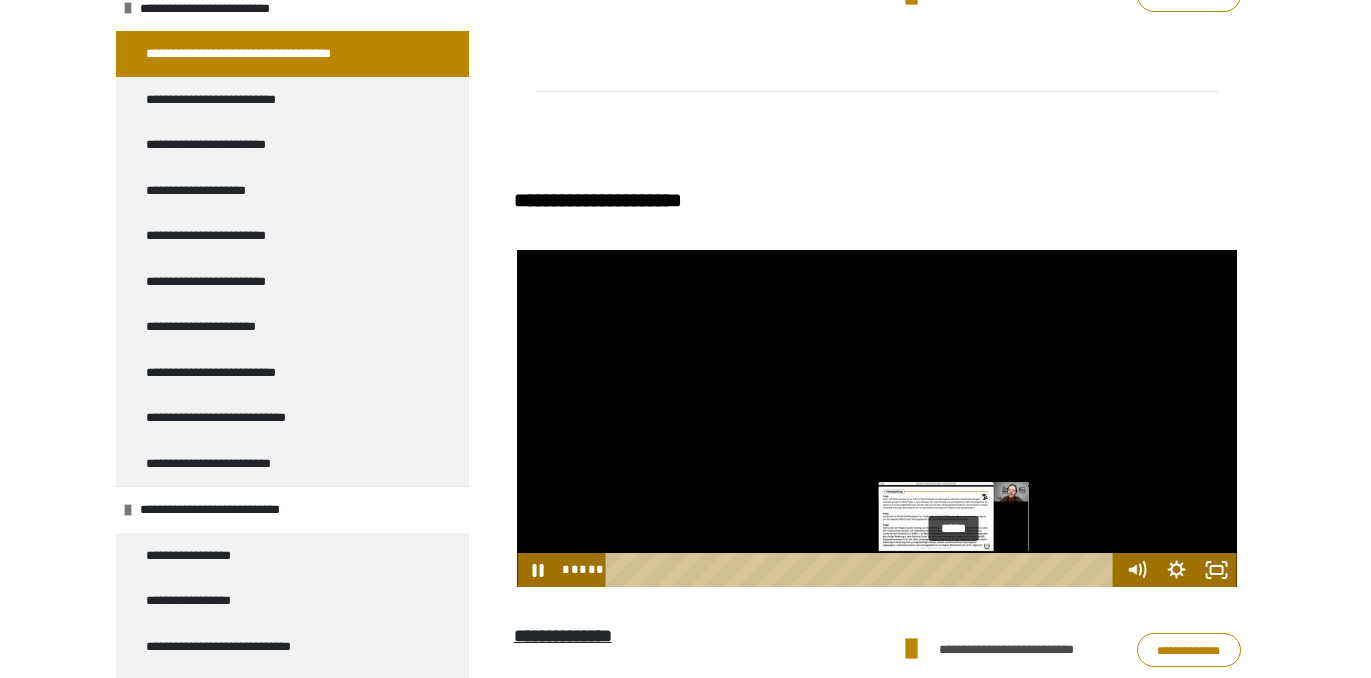 click on "*****" at bounding box center [862, 570] 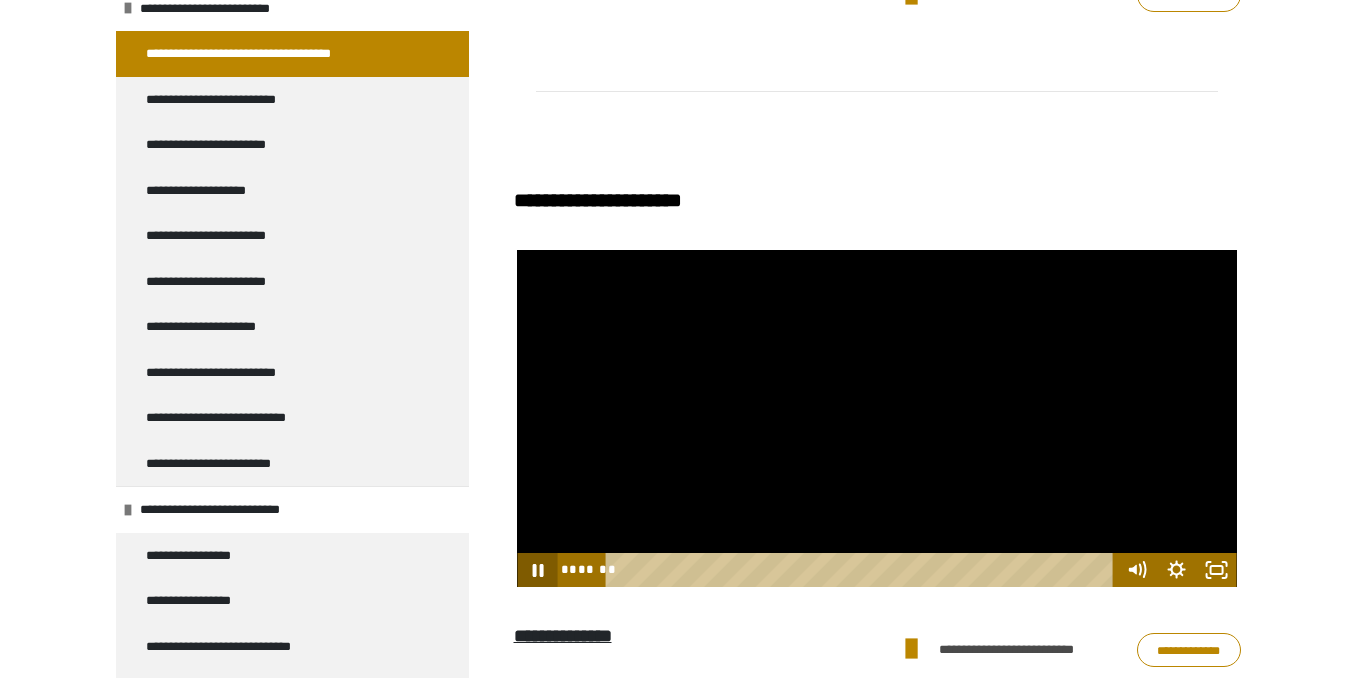 click 